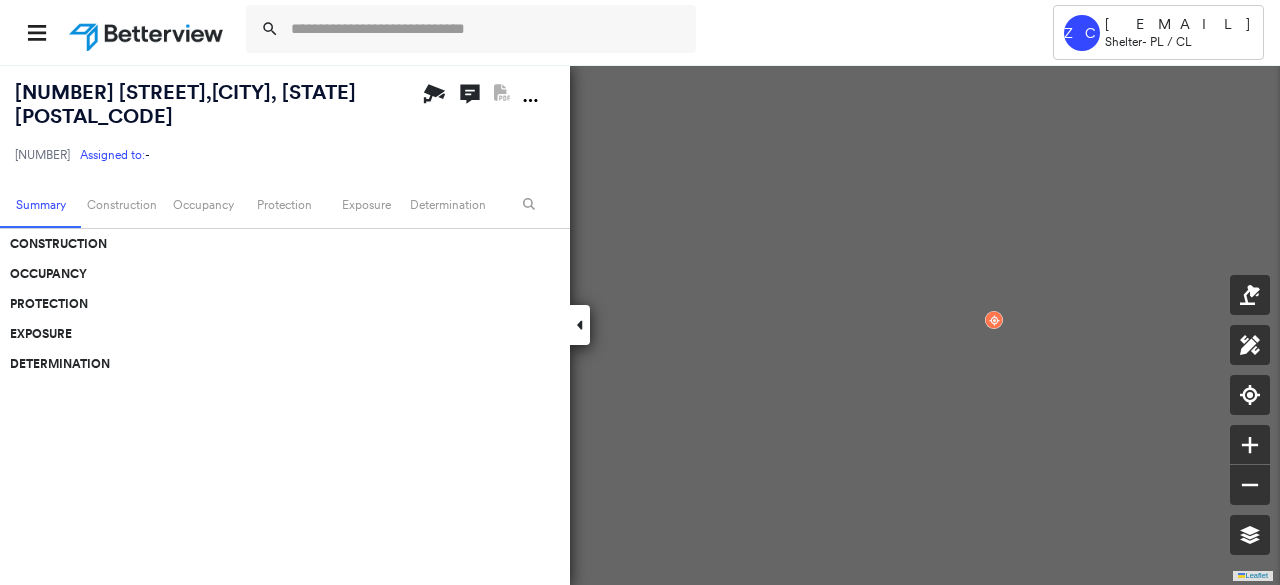 scroll, scrollTop: 0, scrollLeft: 0, axis: both 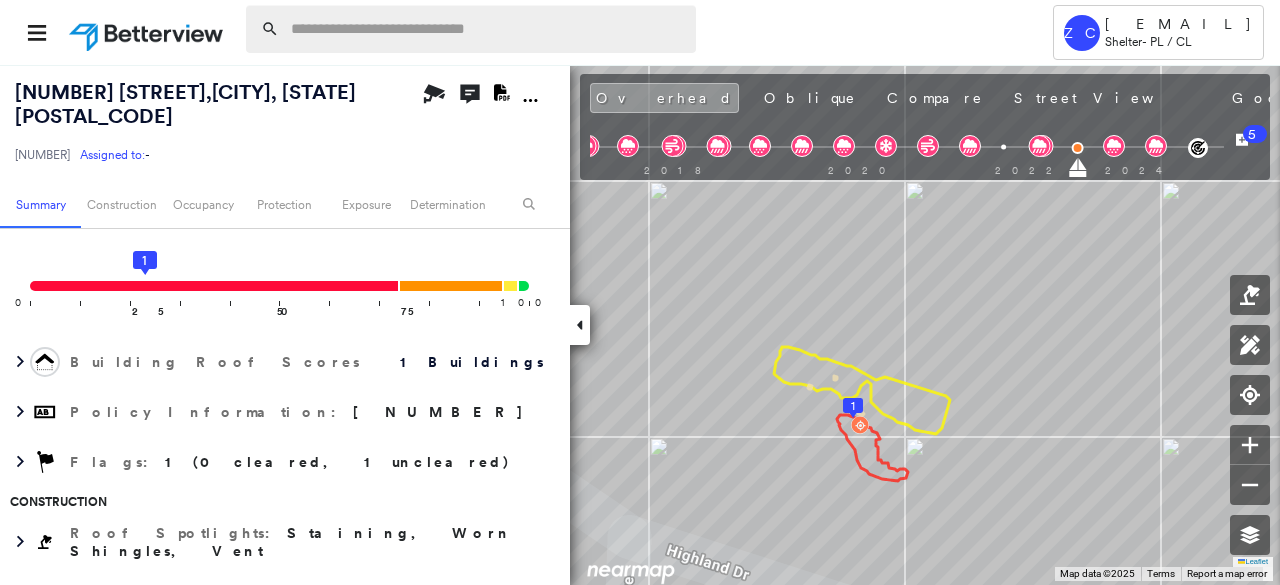 click at bounding box center (487, 29) 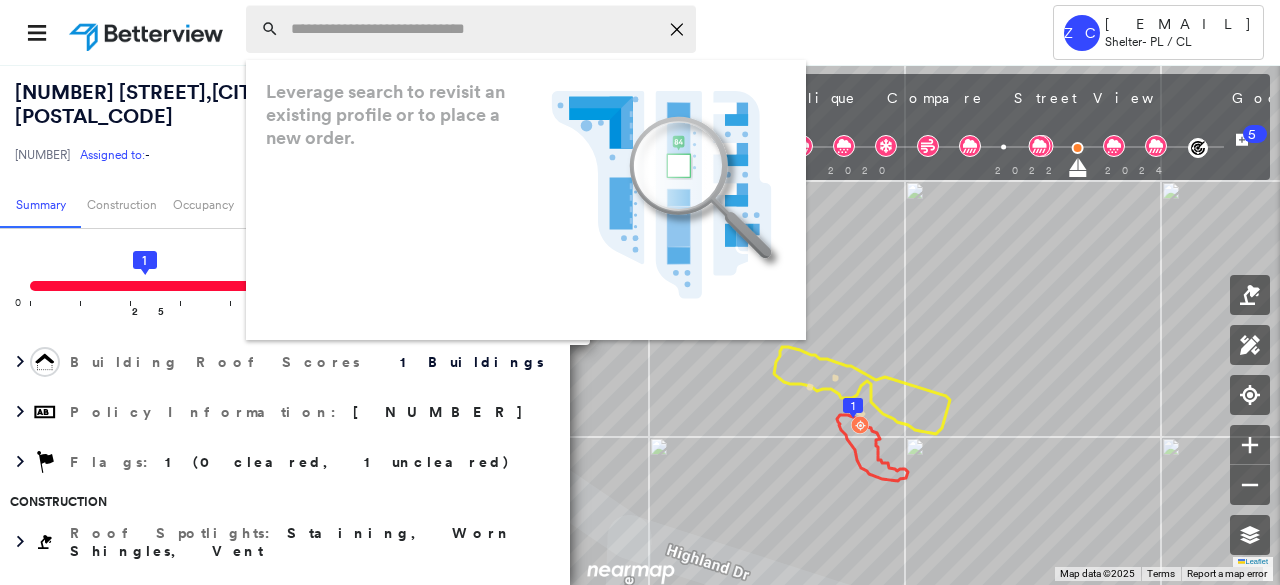 paste on "**********" 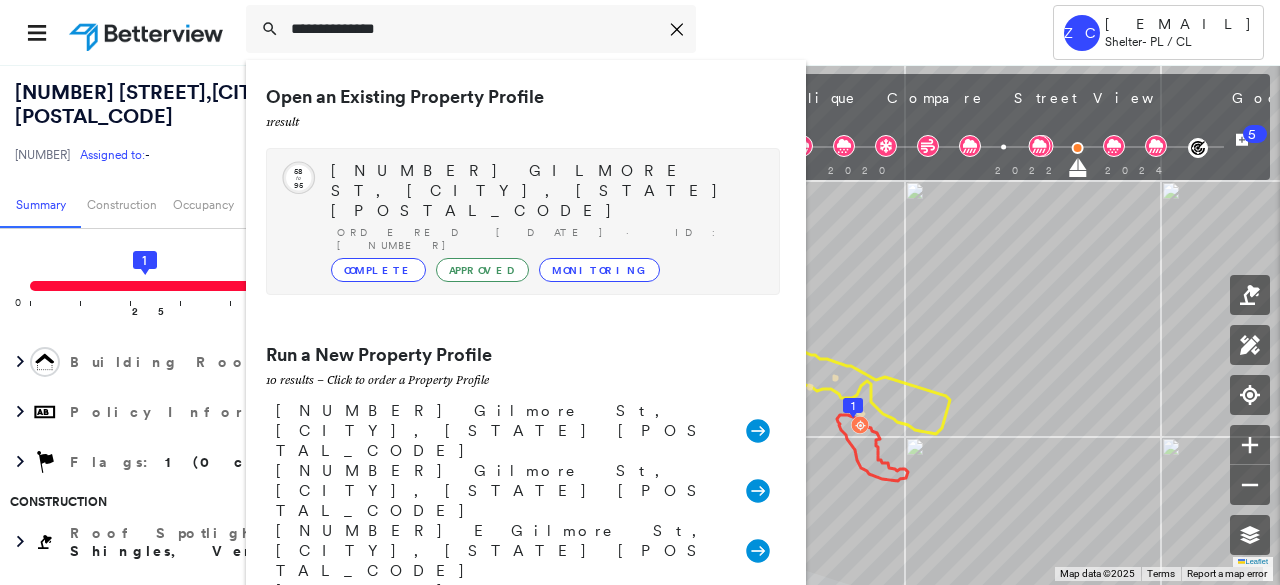 type on "**********" 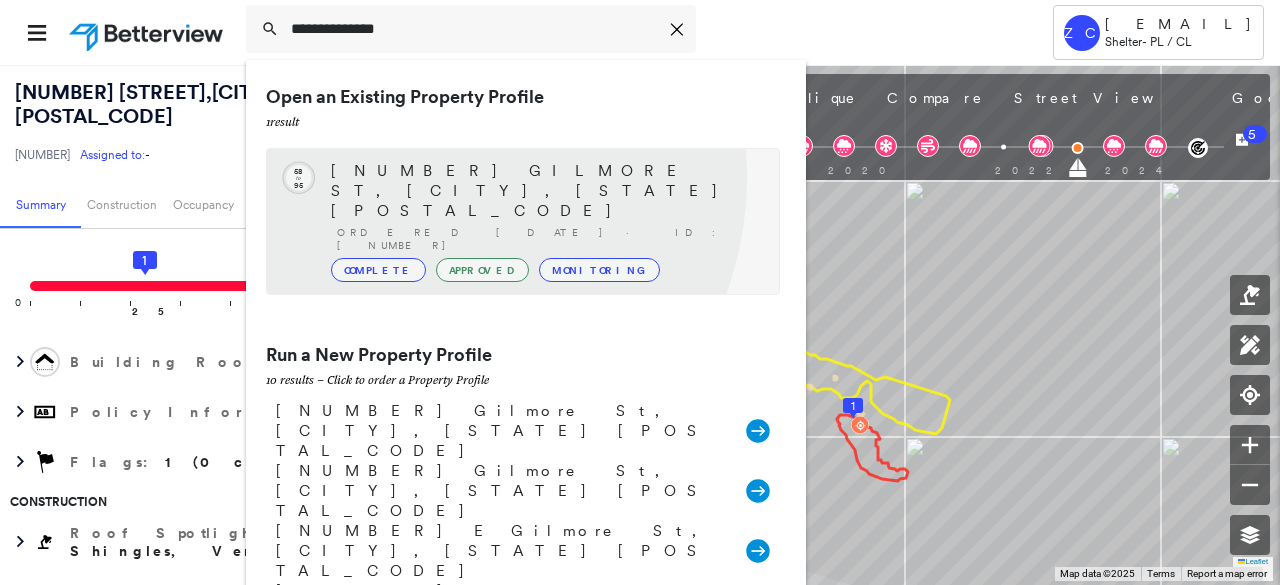 click on "[NUMBER] GILMORE ST, [CITY], [STATE] [POSTAL_CODE]" at bounding box center [545, 191] 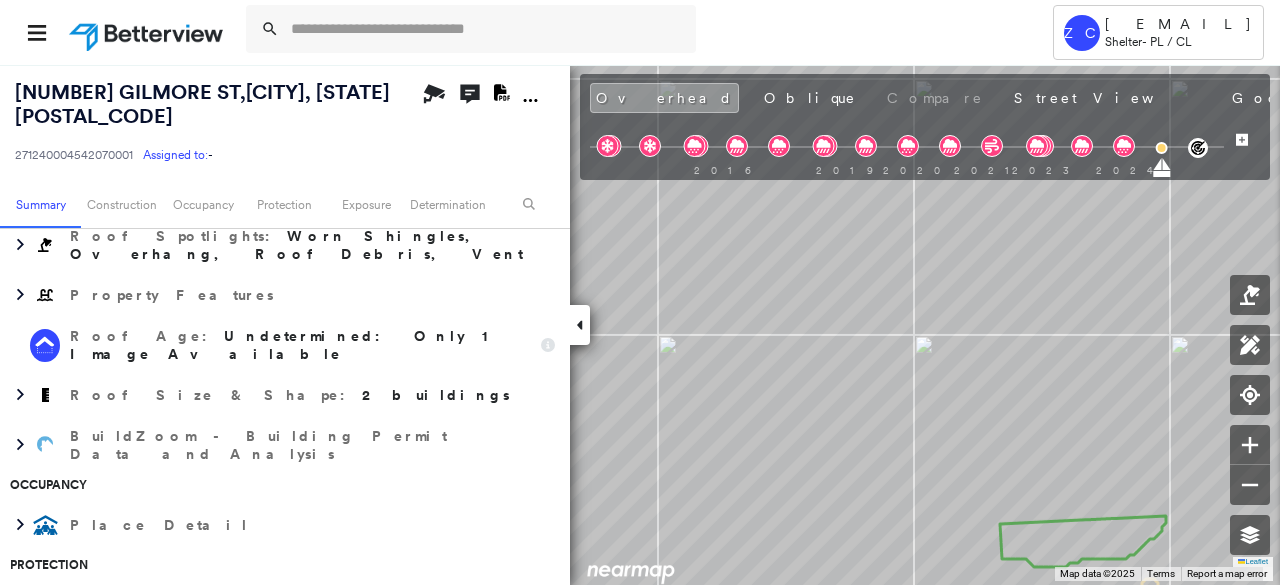 scroll, scrollTop: 500, scrollLeft: 0, axis: vertical 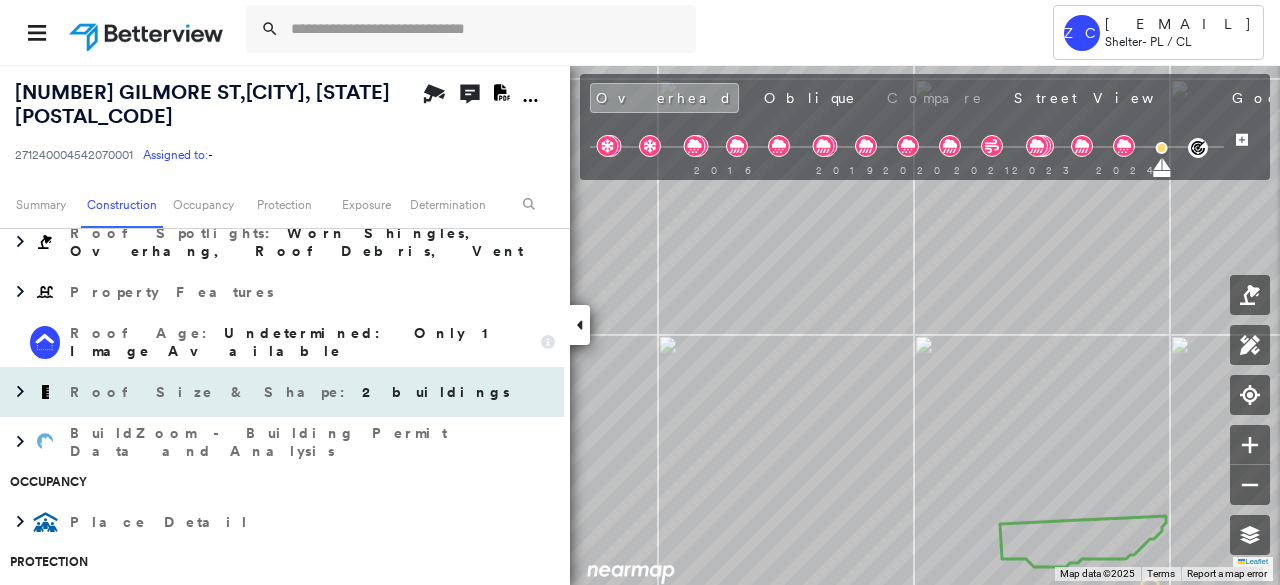 click on "2 buildings" at bounding box center [436, 392] 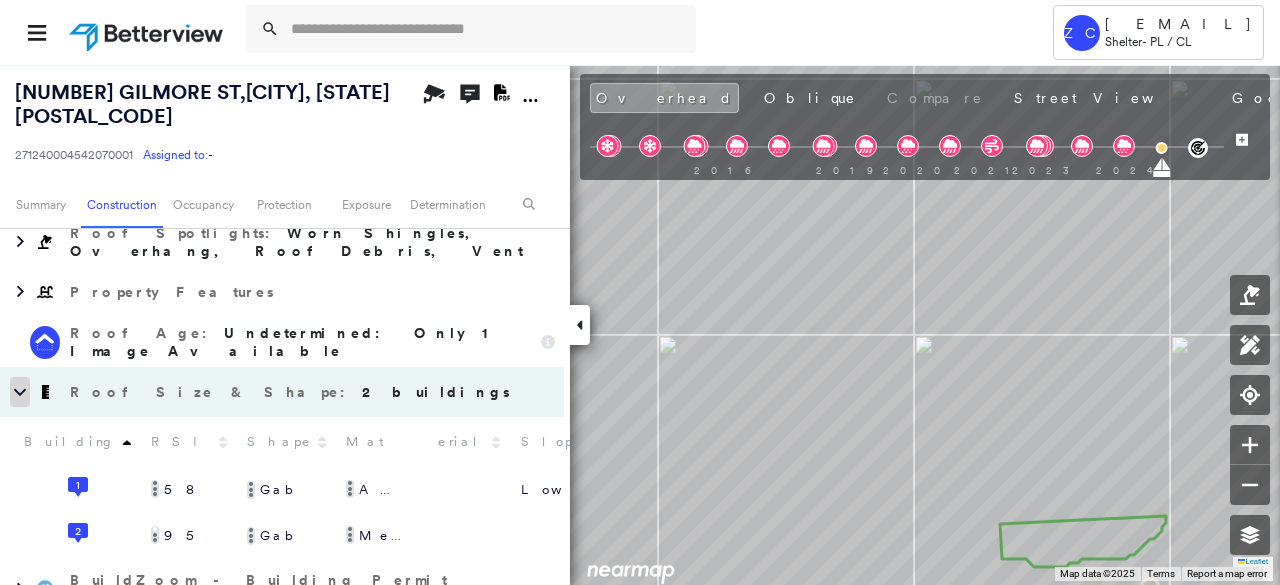 click 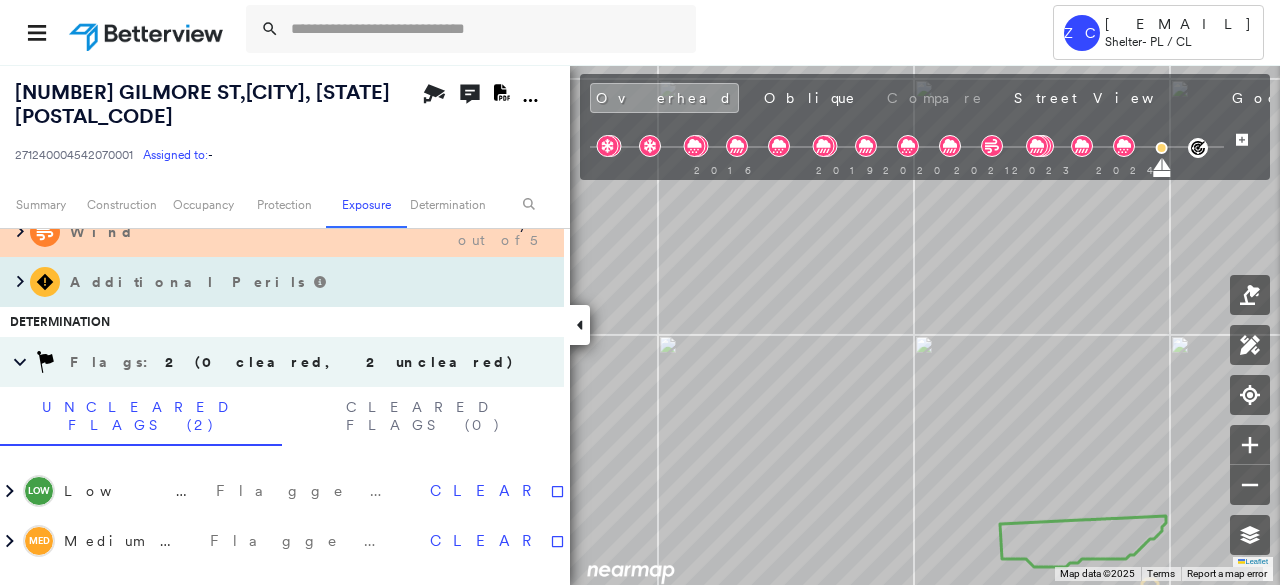 scroll, scrollTop: 1100, scrollLeft: 0, axis: vertical 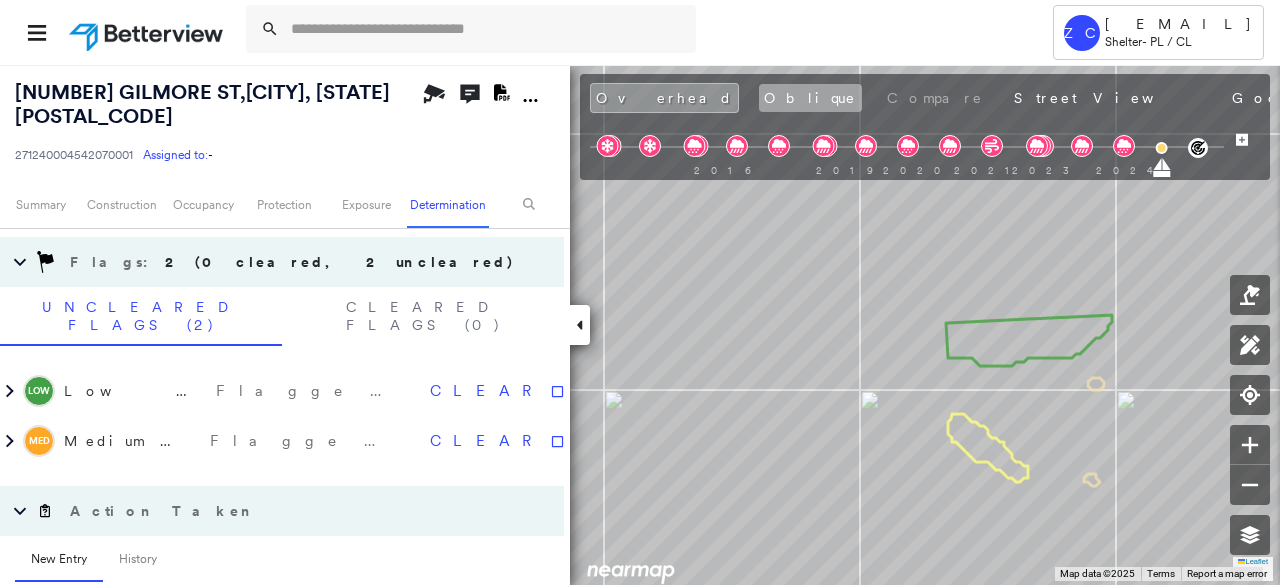 click on "Oblique" at bounding box center (810, 98) 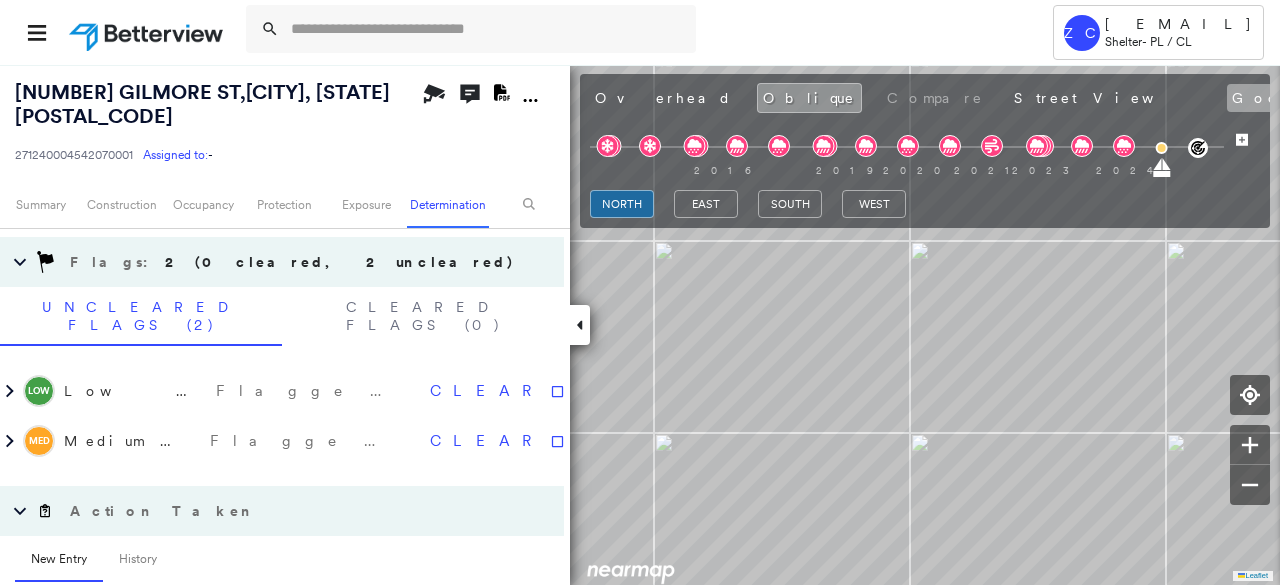 click on "Google" at bounding box center (1273, 98) 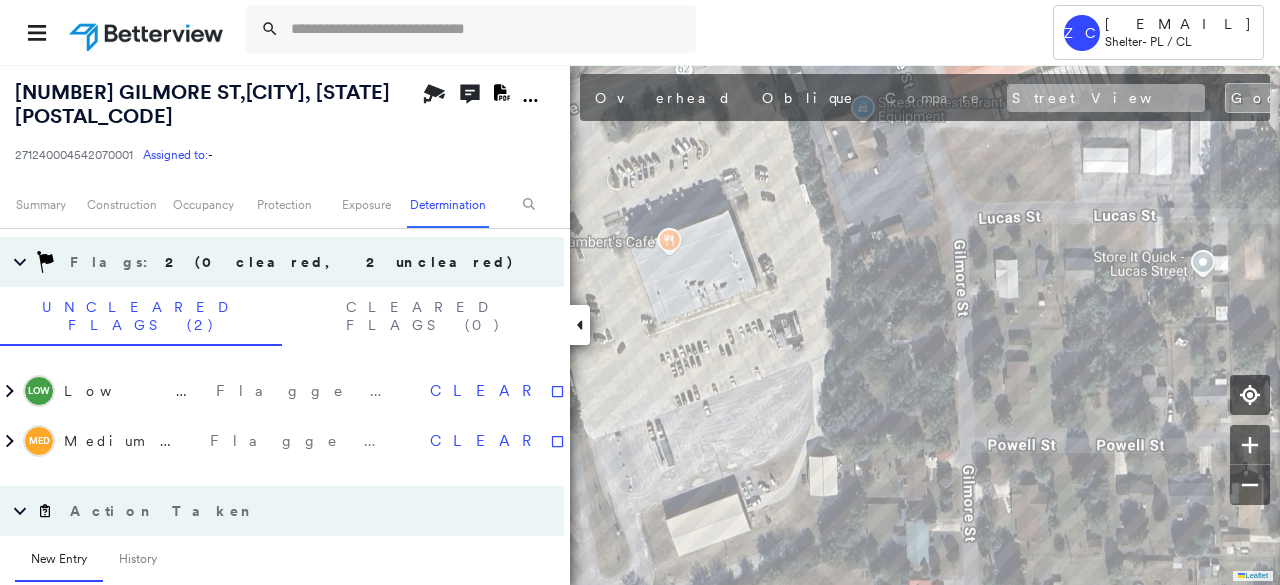 click on "Street View" at bounding box center (1106, 98) 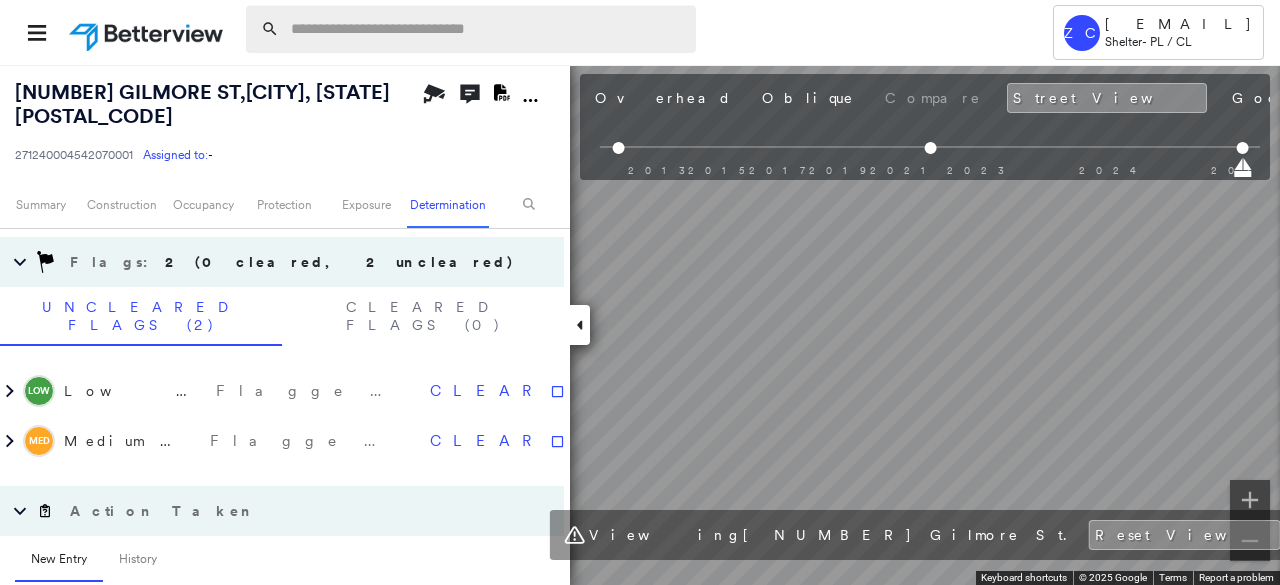 click at bounding box center (487, 29) 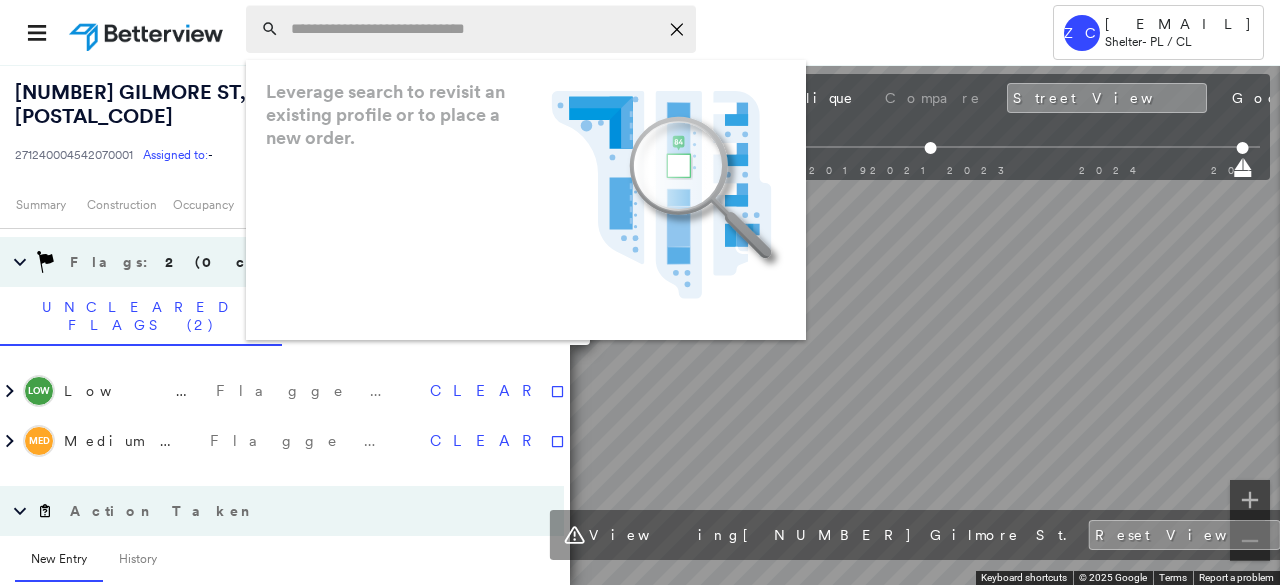 paste on "**********" 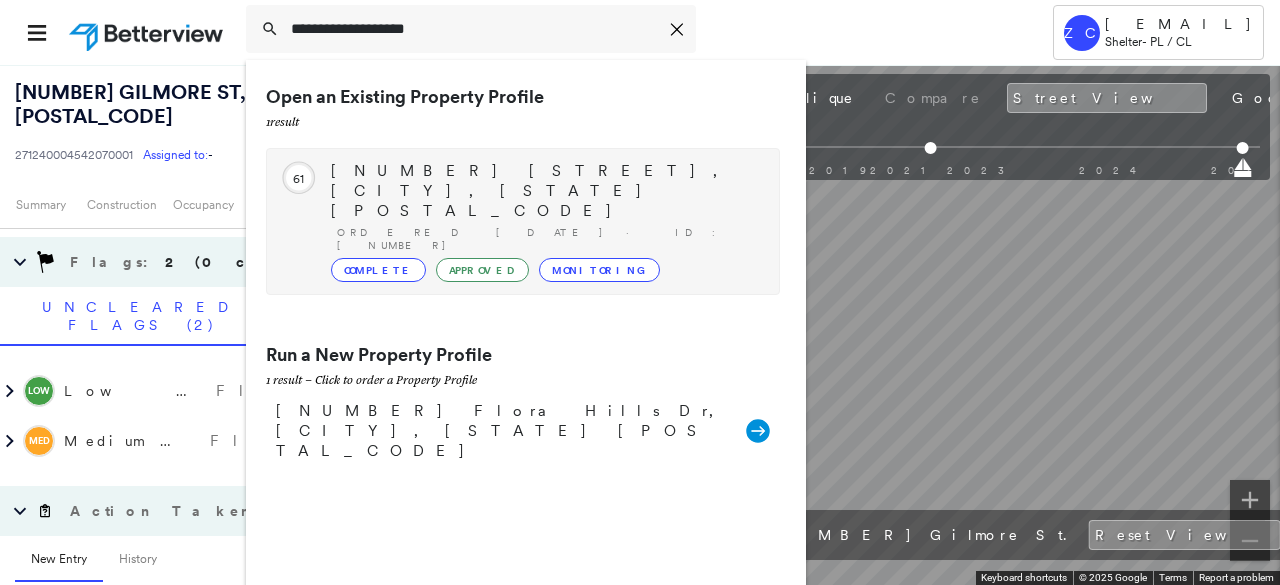 type on "**********" 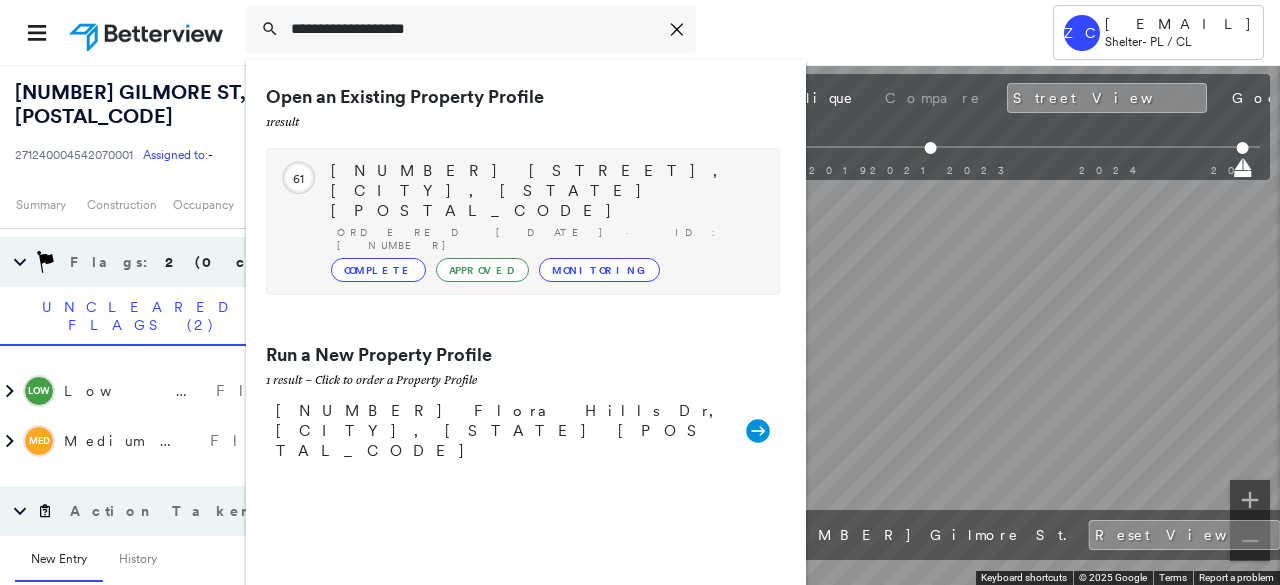 click on "[NUMBER] [STREET], [CITY], [STATE] [POSTAL_CODE]" at bounding box center (545, 191) 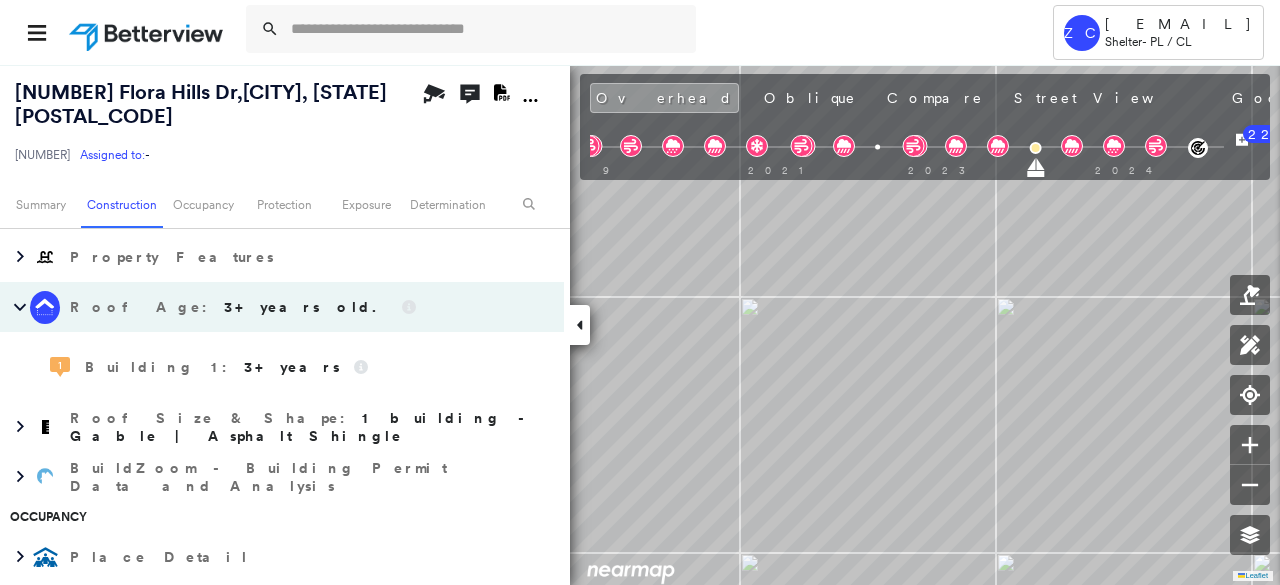 scroll, scrollTop: 0, scrollLeft: 0, axis: both 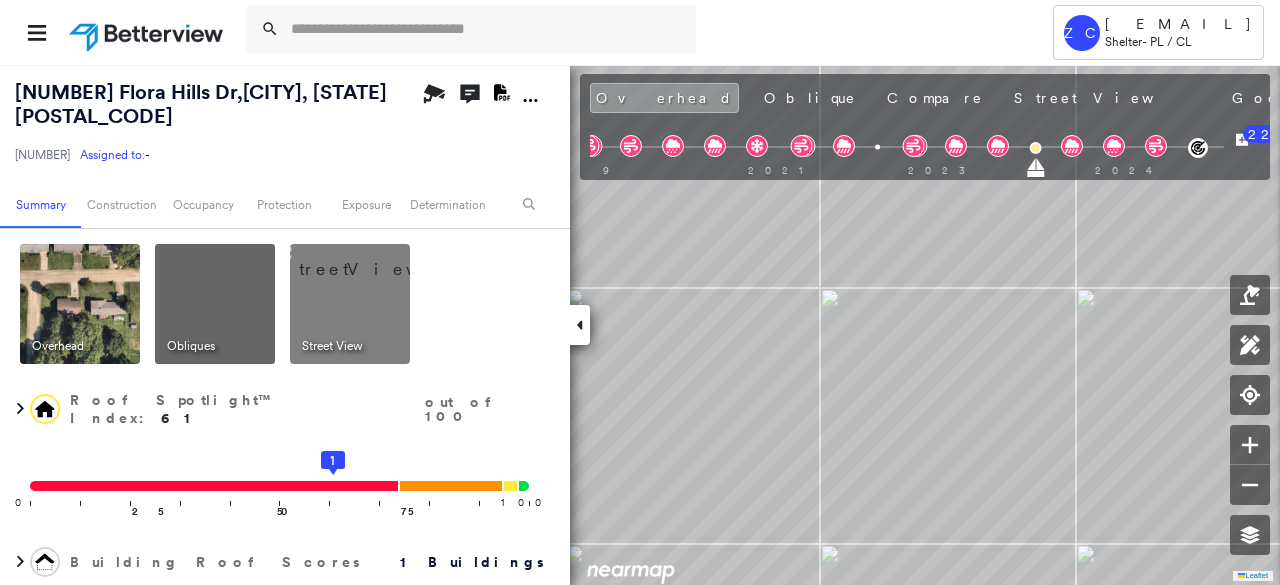 click on "[DATE]" at bounding box center [1498, 100] 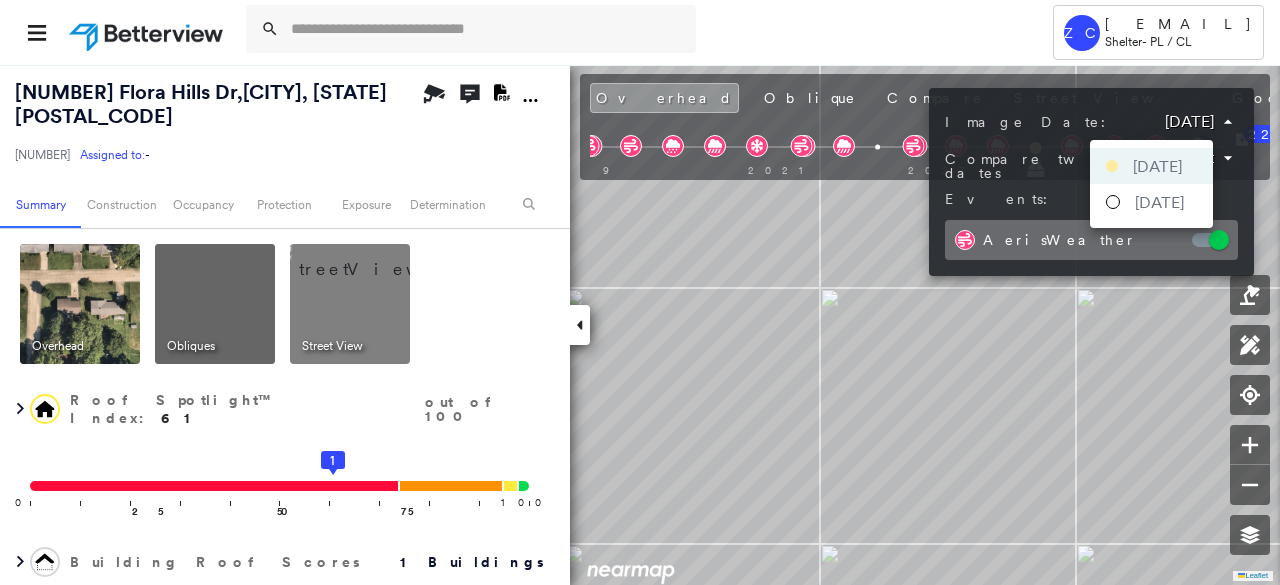 click on "Tower ZC [EMAIL] Shelter  -   PL / CL [NUMBER] [STREET],  [CITY], [STATE] [POSTAL_CODE] [NUMBER] Assigned to:  - Assigned to:  - [NUMBER] Assigned to:  - Open Comments Download PDF Report Summary Construction Occupancy Protection Exposure Determination Overhead Obliques Street View Roof Spotlight™ Index :  61 out of 100 0 100 25 50 75 1 Building Roof Scores 1 Buildings Policy Information :  [NUMBER] Flags :  1 (0 cleared, 1 uncleared) Construction Roof Spotlights :  Staining, Overhang, Vent Property Features Roof Age :  3+ years old. 1 Building 1 :  3+ years Roof Size & Shape :  1 building  - Gable | Asphalt Shingle BuildZoom - Building Permit Data and Analysis Occupancy Place Detail Protection Exposure FEMA Risk Index Wind Claim Predictor: Most Risky 1   out of  5 Additional Perils Determination Flags :  1 (0 cleared, 1 uncleared) Uncleared Flags (1) Cleared Flags  (0) MED Medium Priority Flagged [DATE] Clear Action Taken New Entry History General Save" at bounding box center [640, 292] 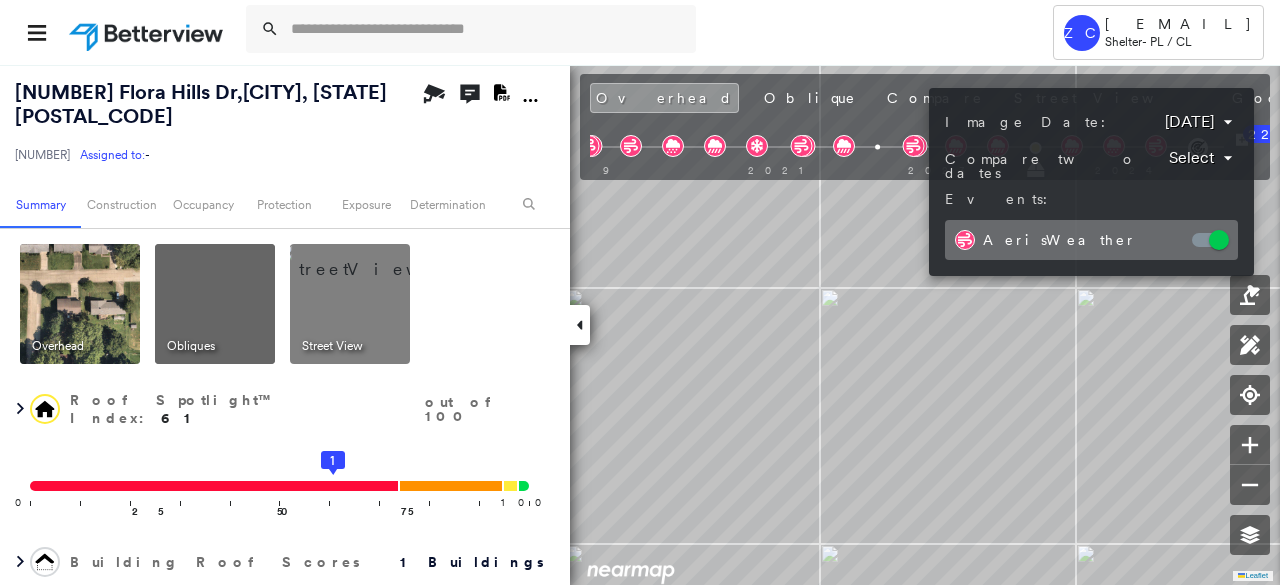 click at bounding box center [640, 292] 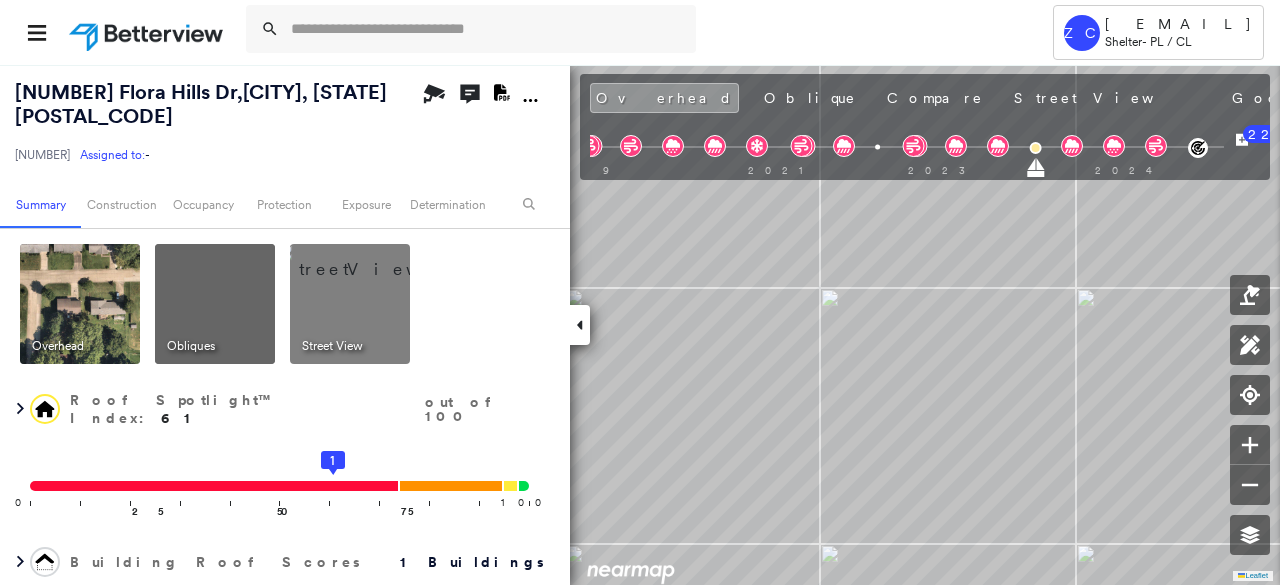 click at bounding box center [215, 304] 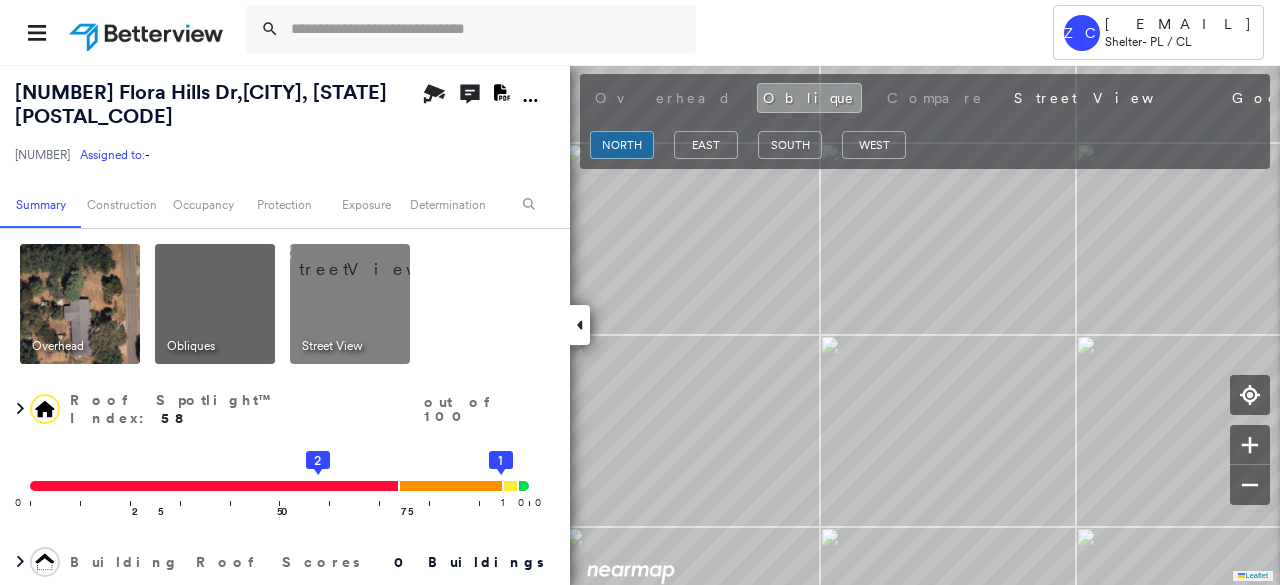click at bounding box center (80, 304) 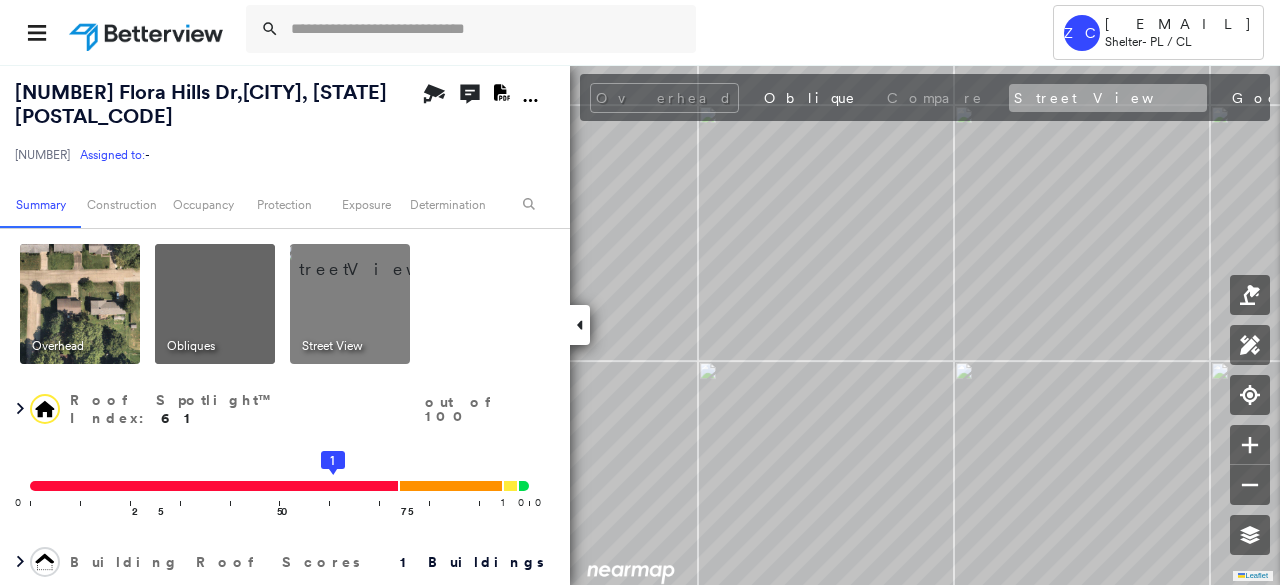 click on "Street View" at bounding box center (1108, 98) 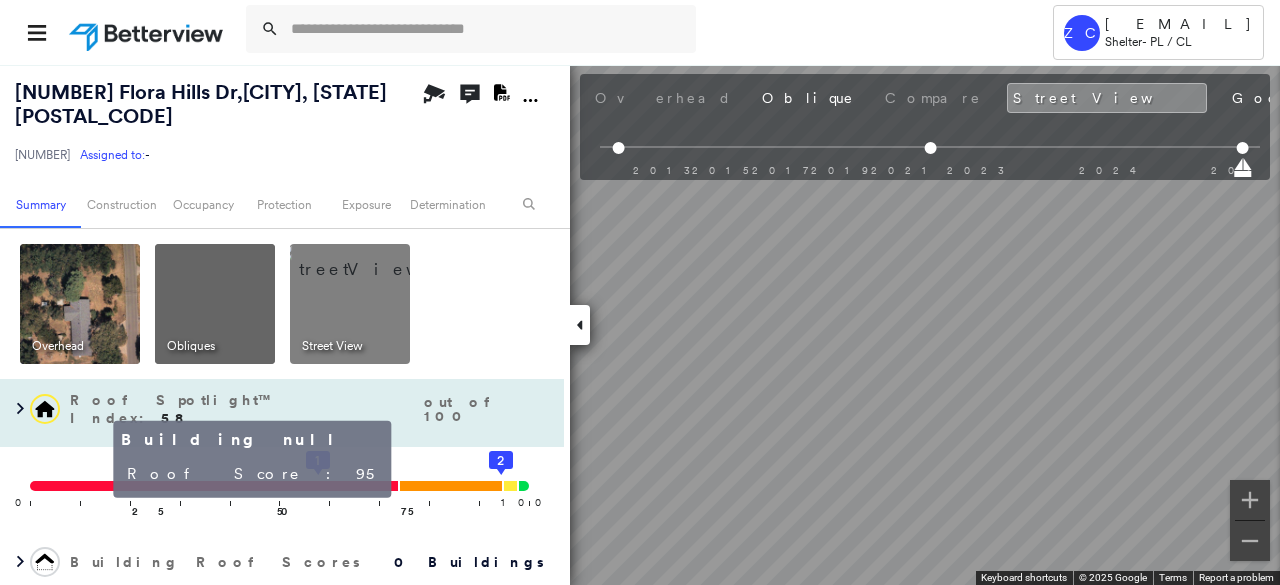 click on "2" 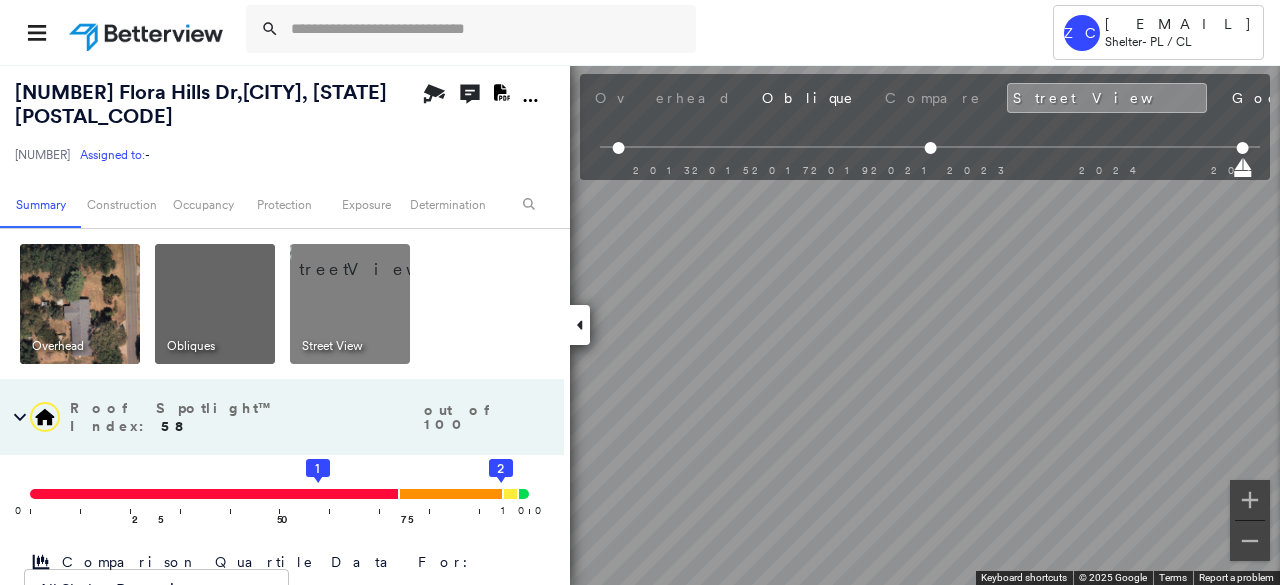 click at bounding box center (80, 304) 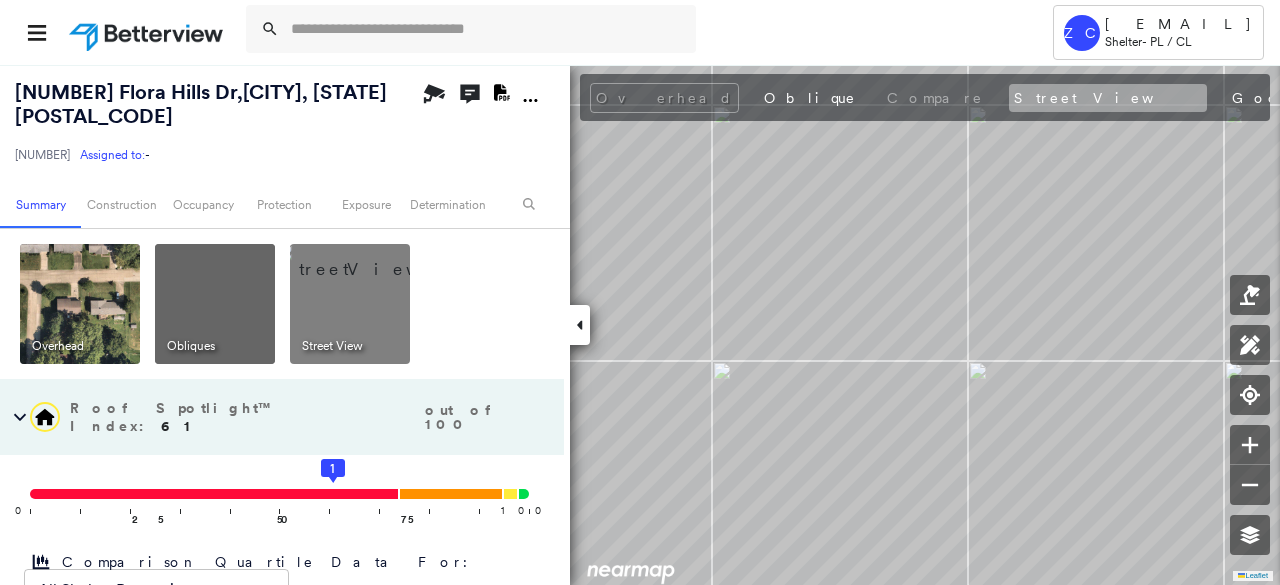 click on "Street View" at bounding box center (1108, 98) 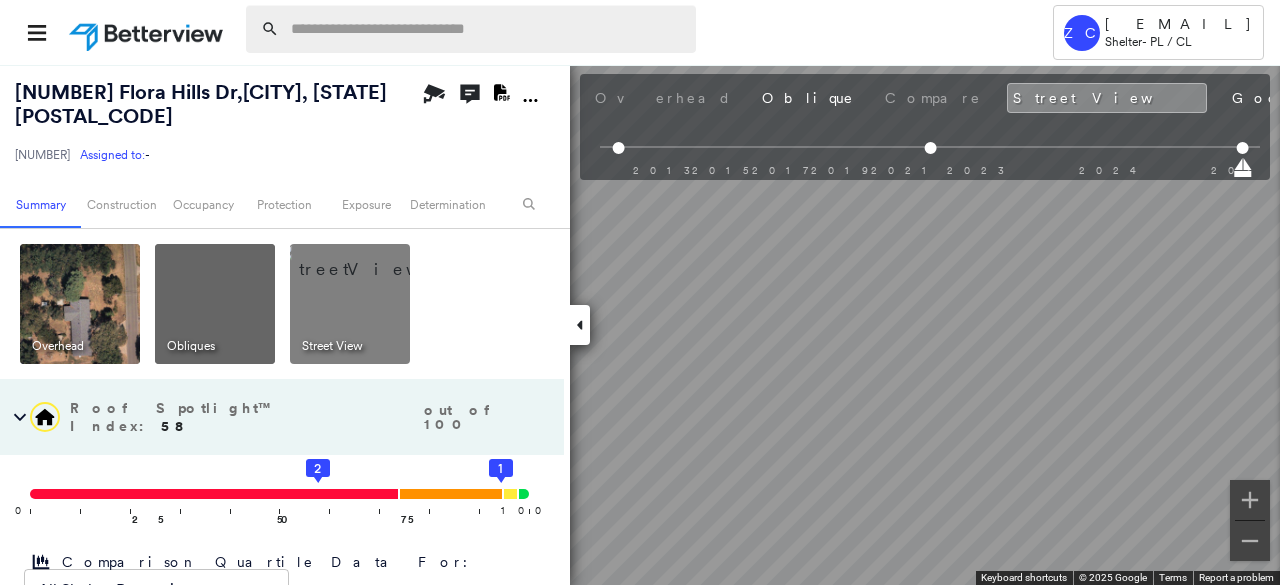 click at bounding box center (487, 29) 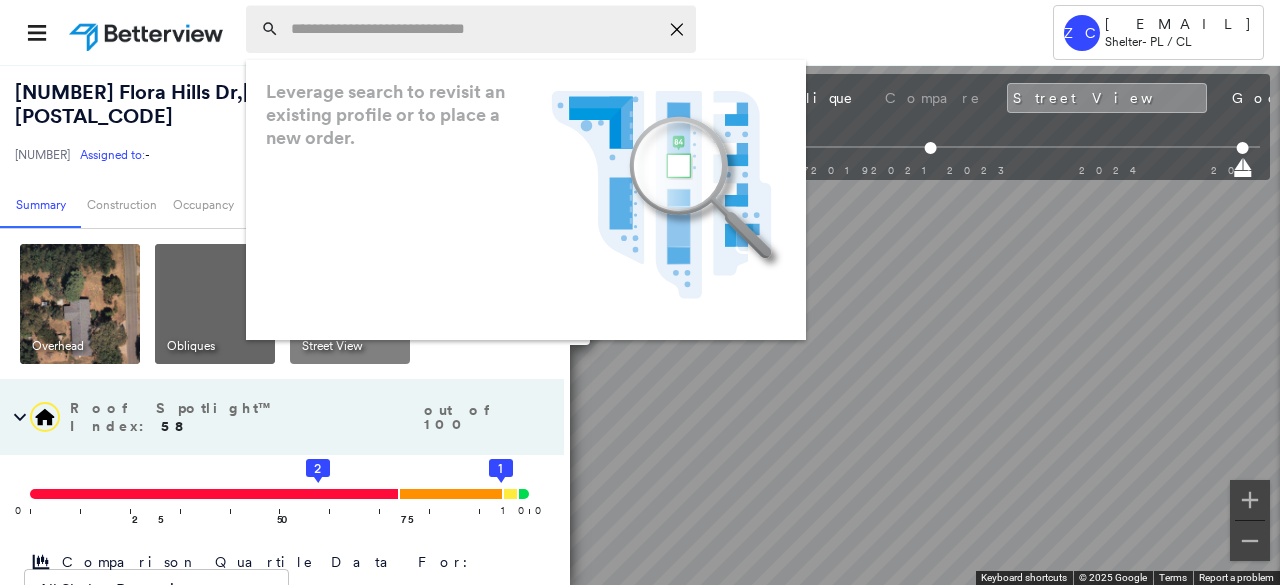 paste on "**********" 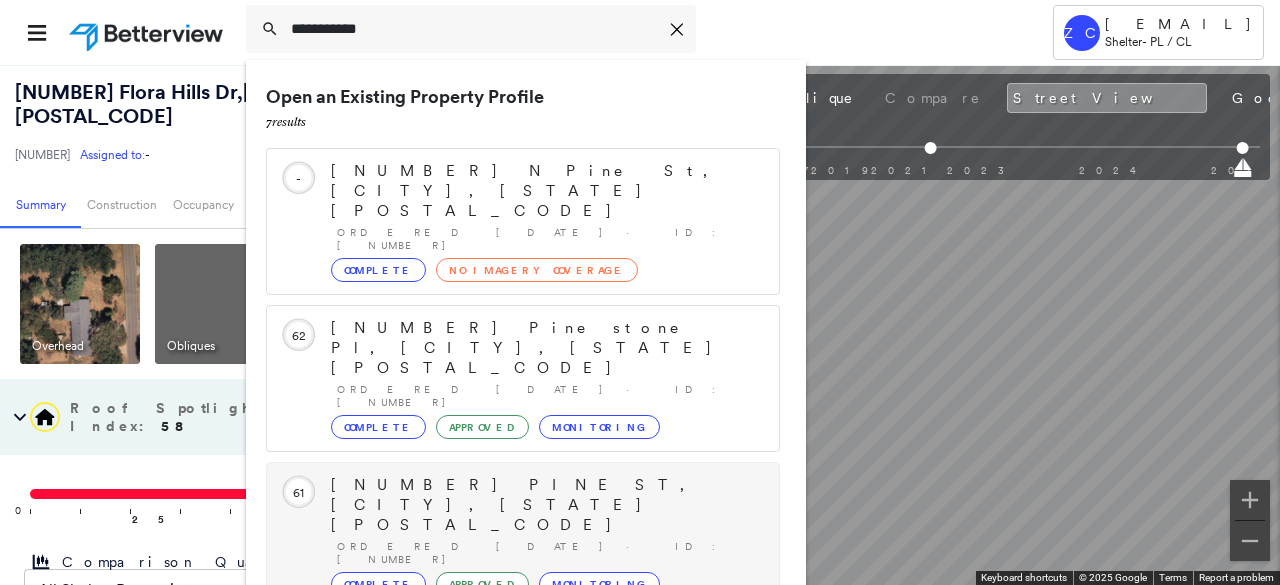type on "**********" 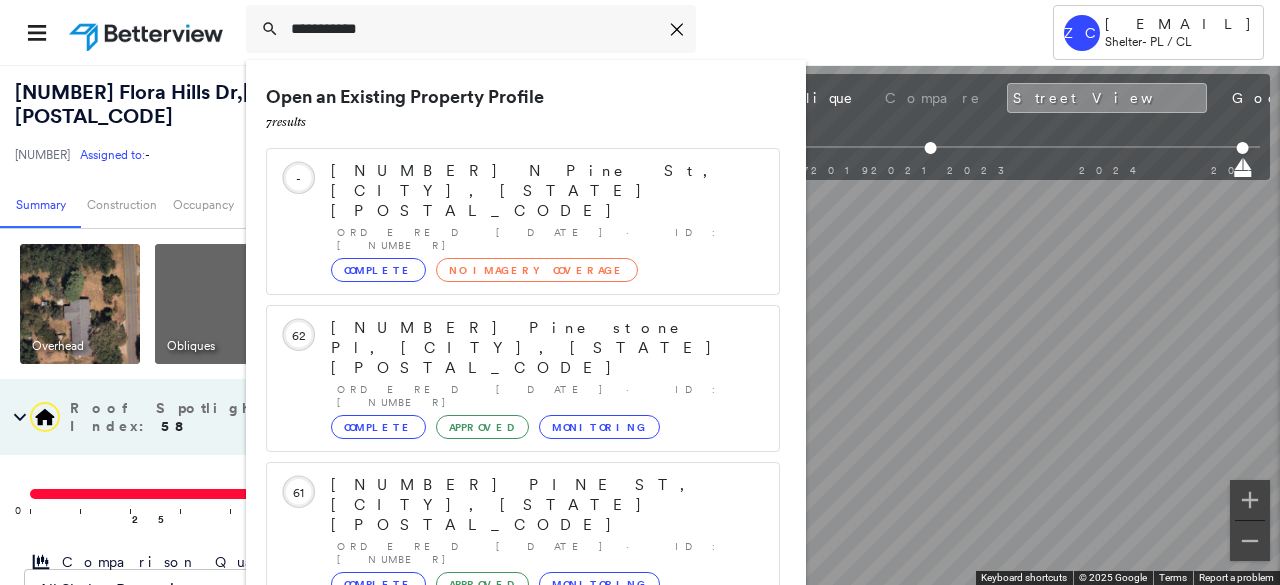 drag, startPoint x: 421, startPoint y: 374, endPoint x: 353, endPoint y: 1, distance: 379.14774 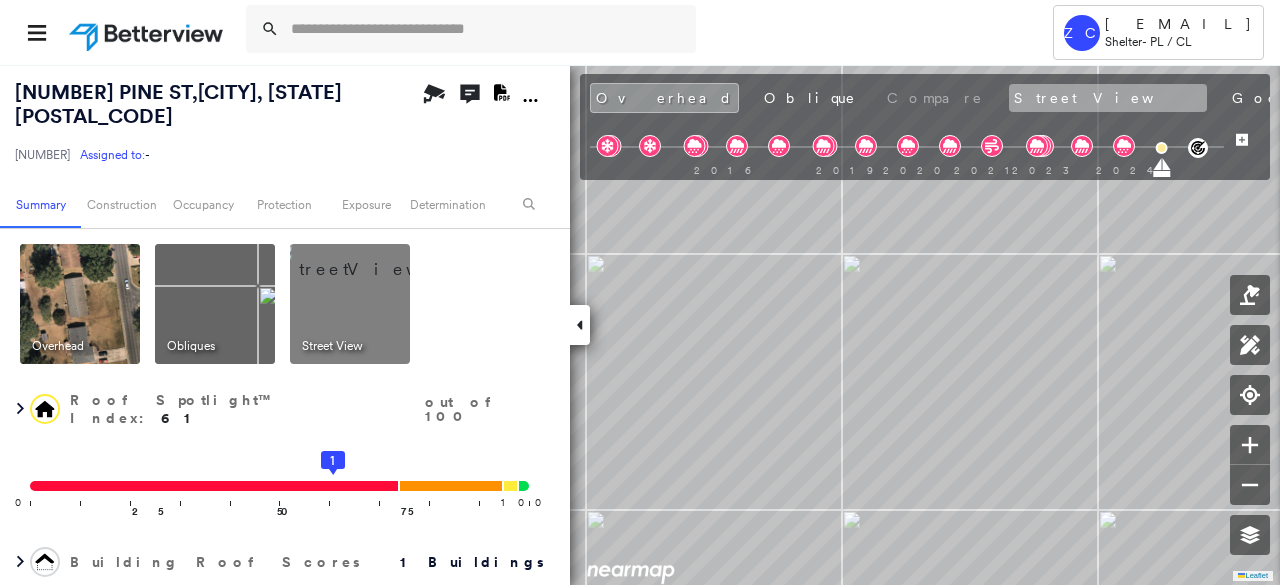 click on "Street View" at bounding box center [1108, 98] 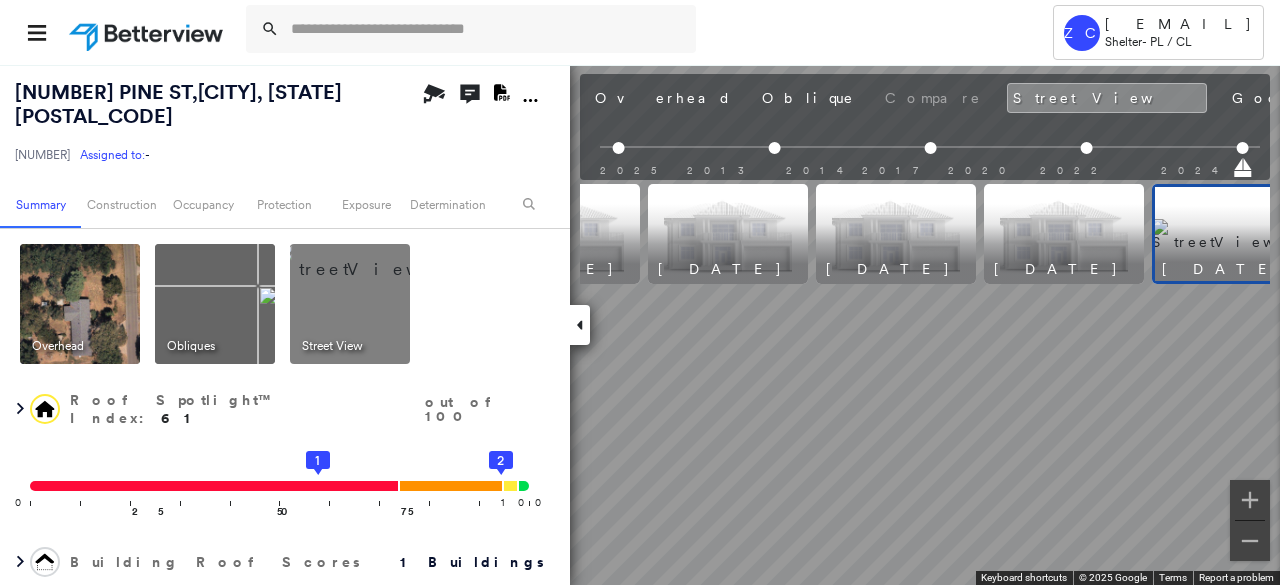 scroll, scrollTop: 0, scrollLeft: 150, axis: horizontal 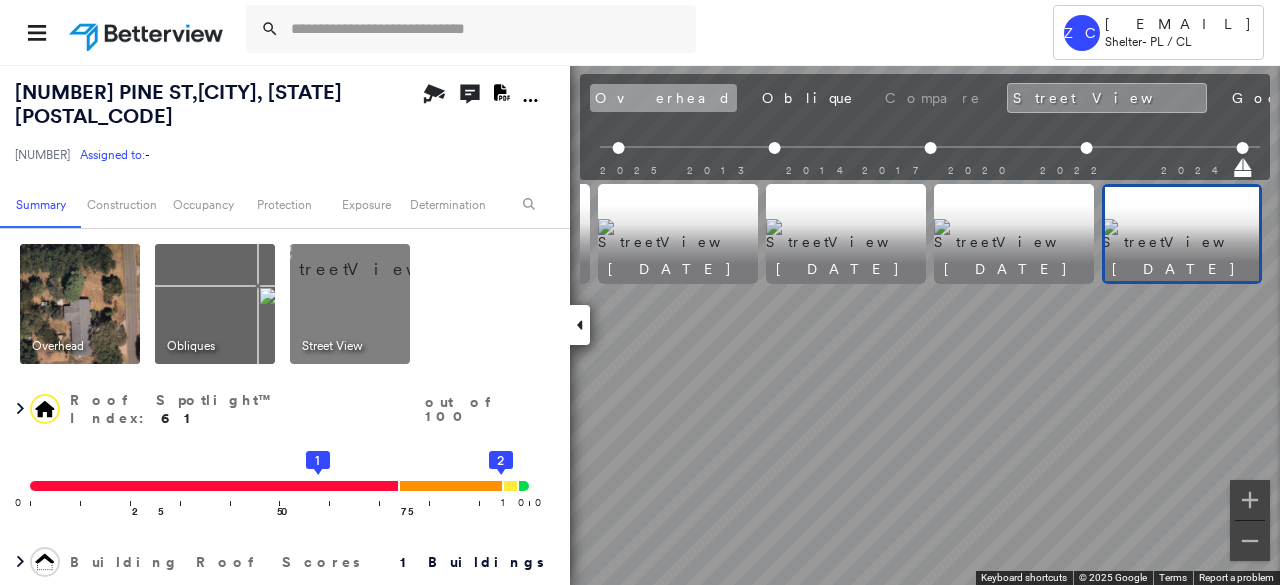 click on "Overhead" at bounding box center (663, 98) 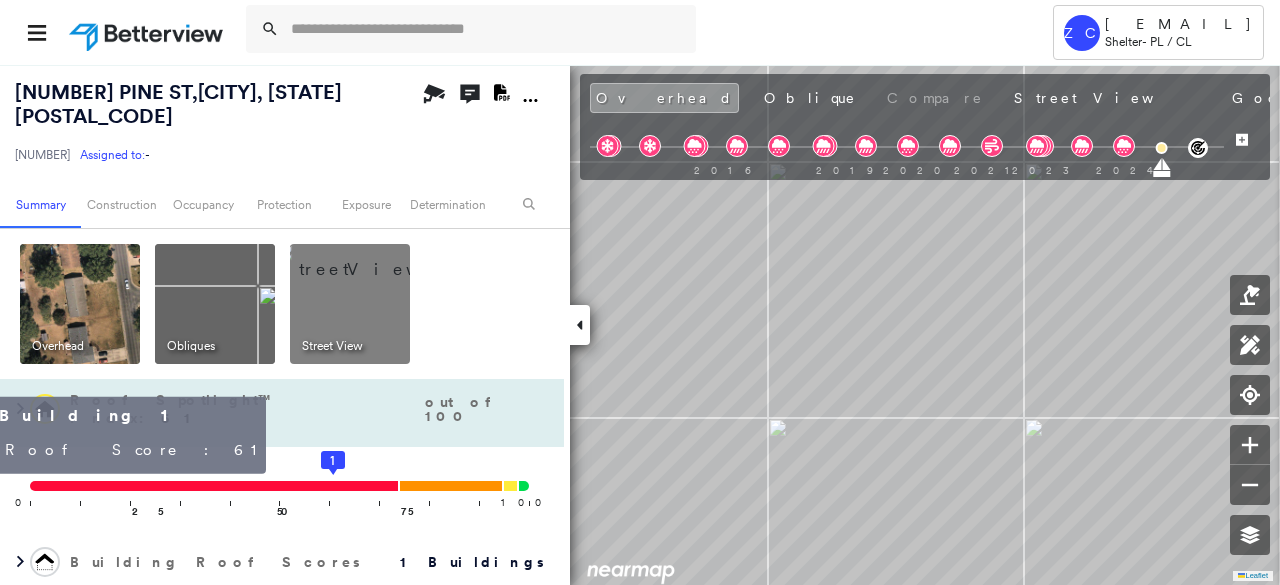 click 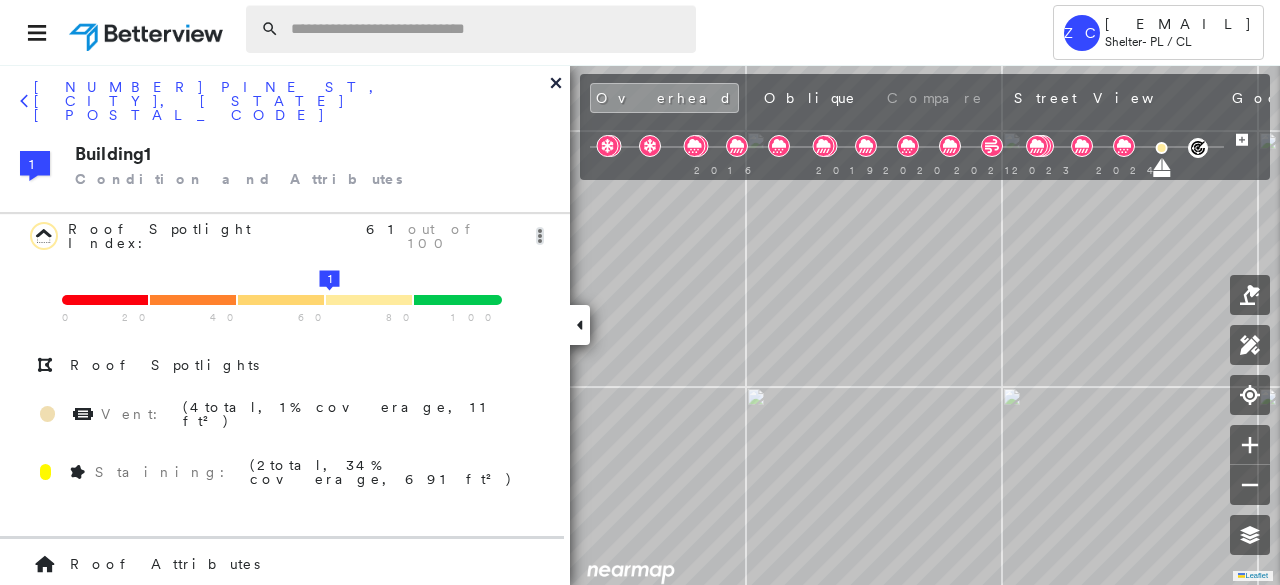 click at bounding box center [487, 29] 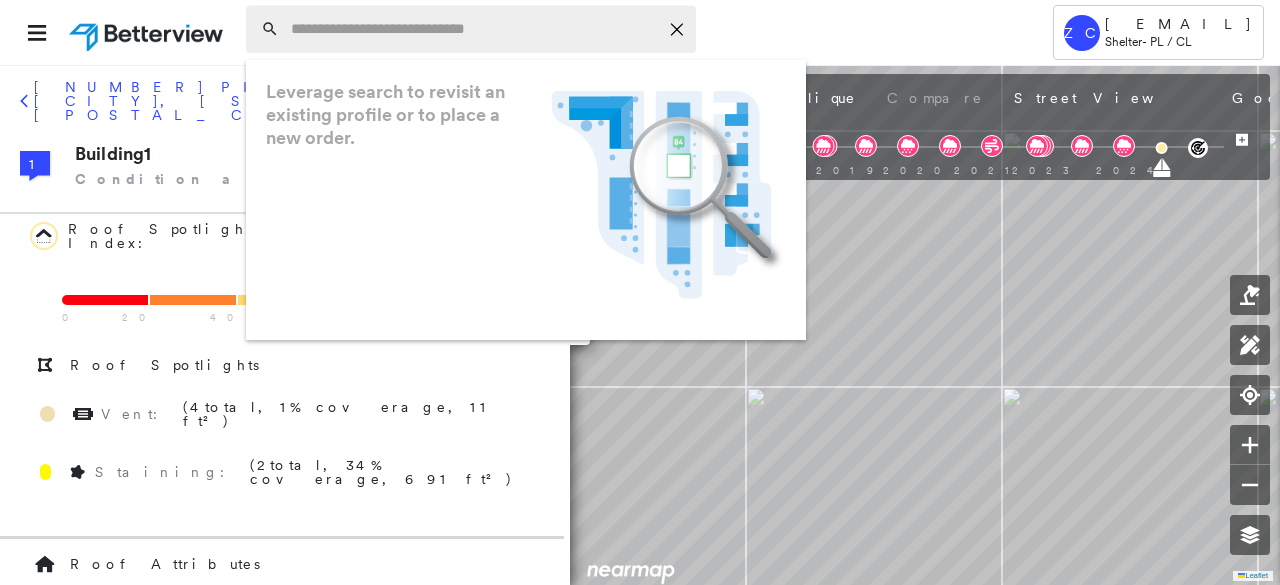 paste on "**********" 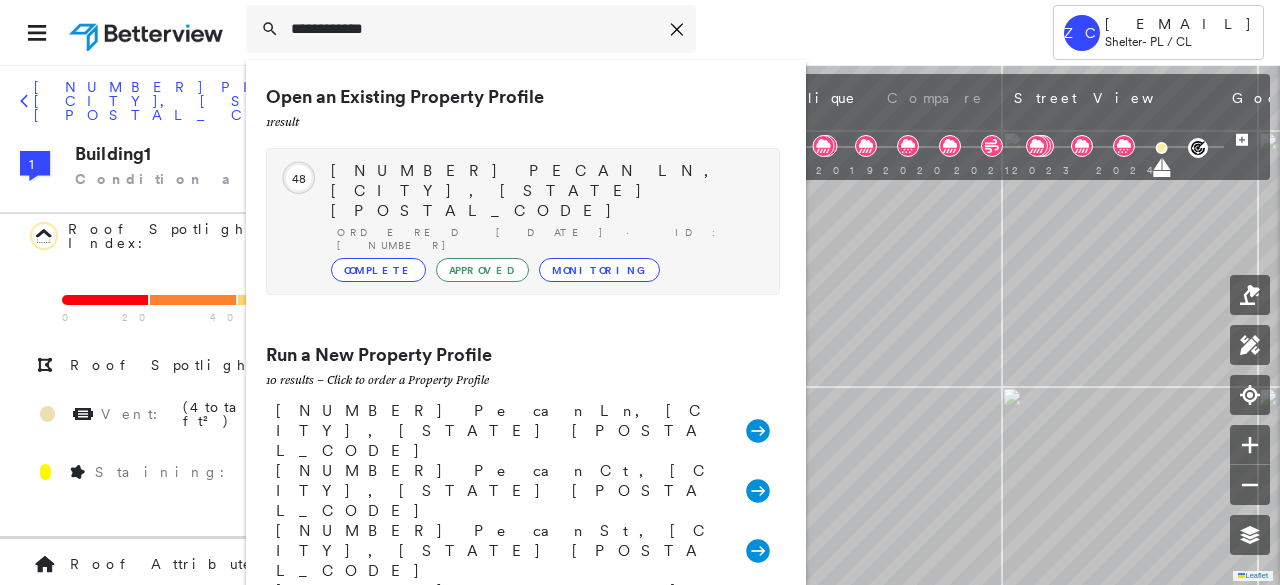 type on "**********" 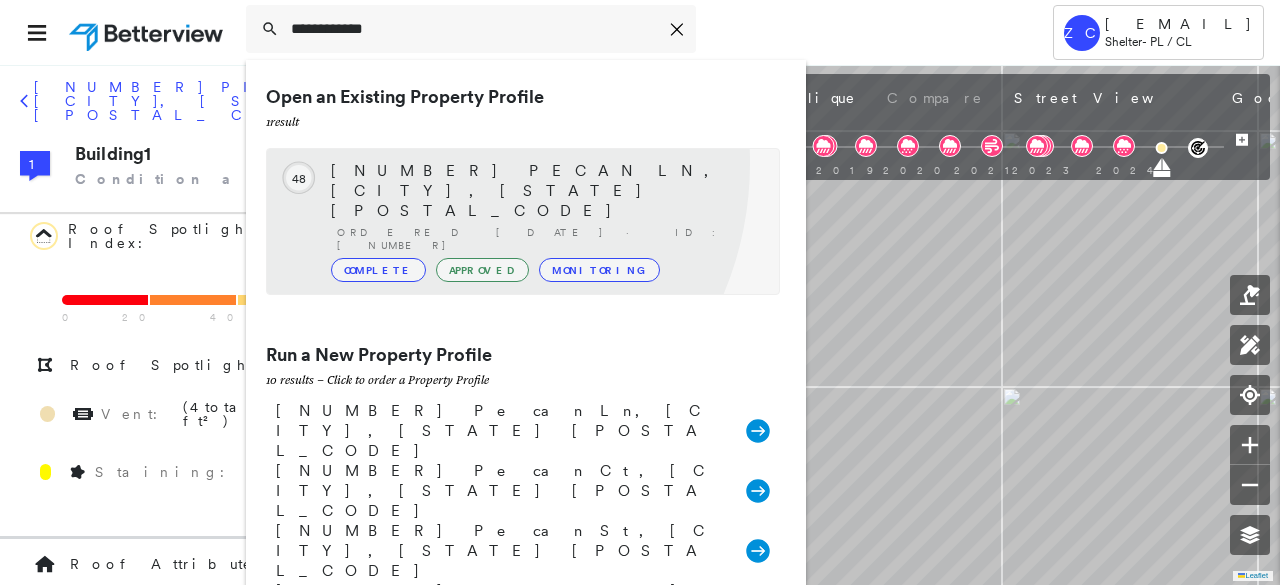 click on "[NUMBER] PECAN LN, [CITY], [STATE] [POSTAL_CODE]" at bounding box center (545, 191) 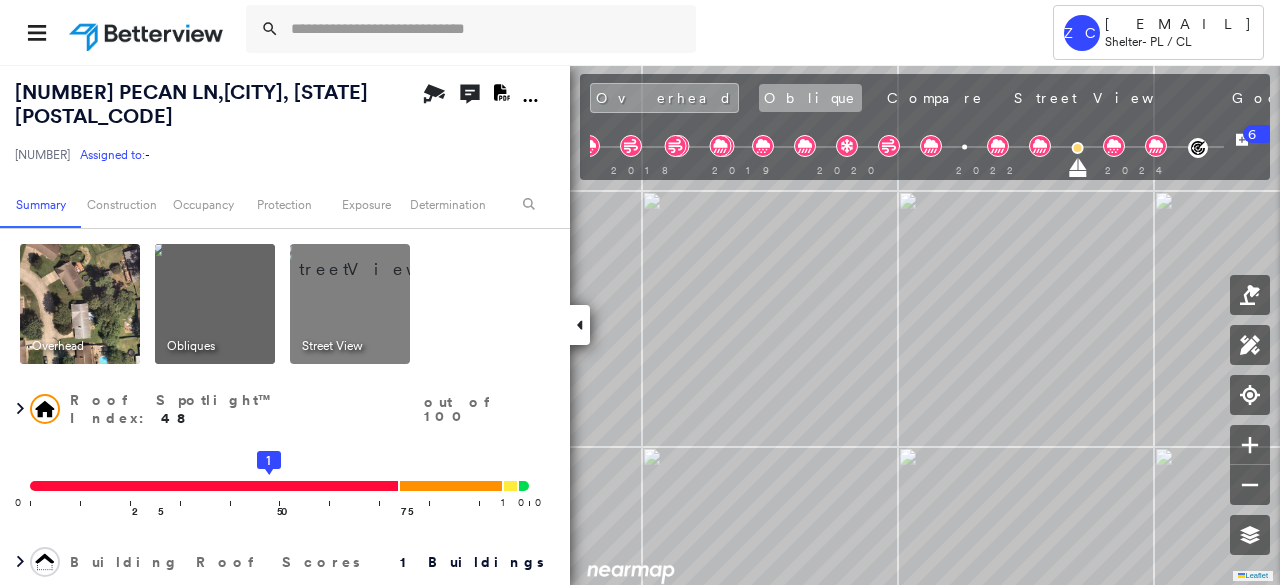 click on "Oblique" at bounding box center (810, 98) 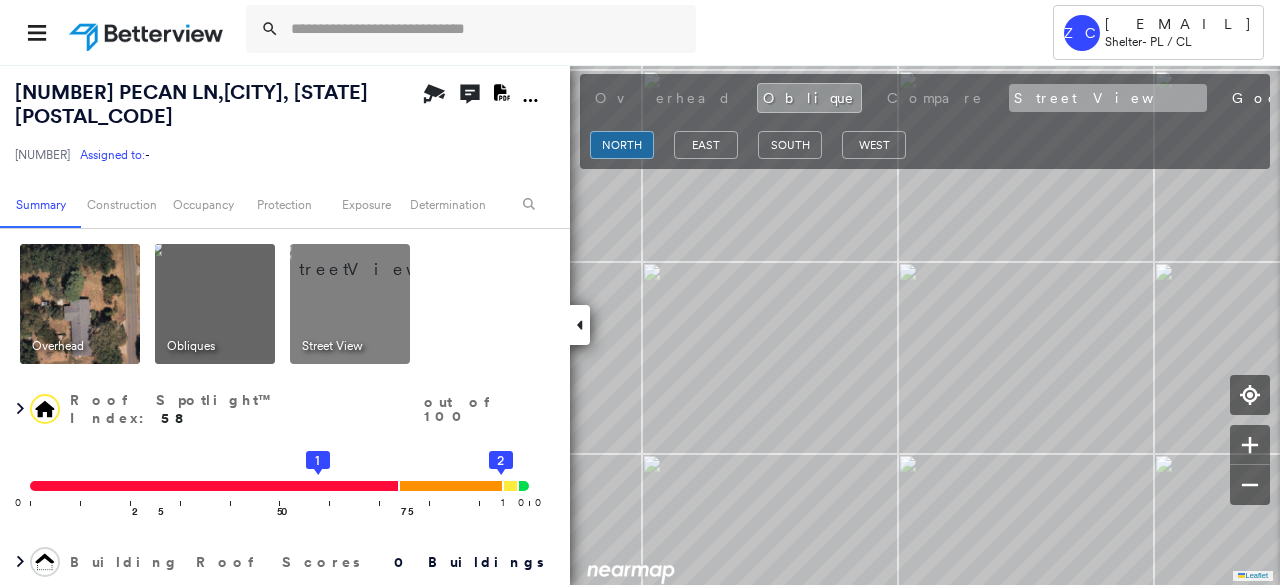 click on "Street View" at bounding box center (1108, 98) 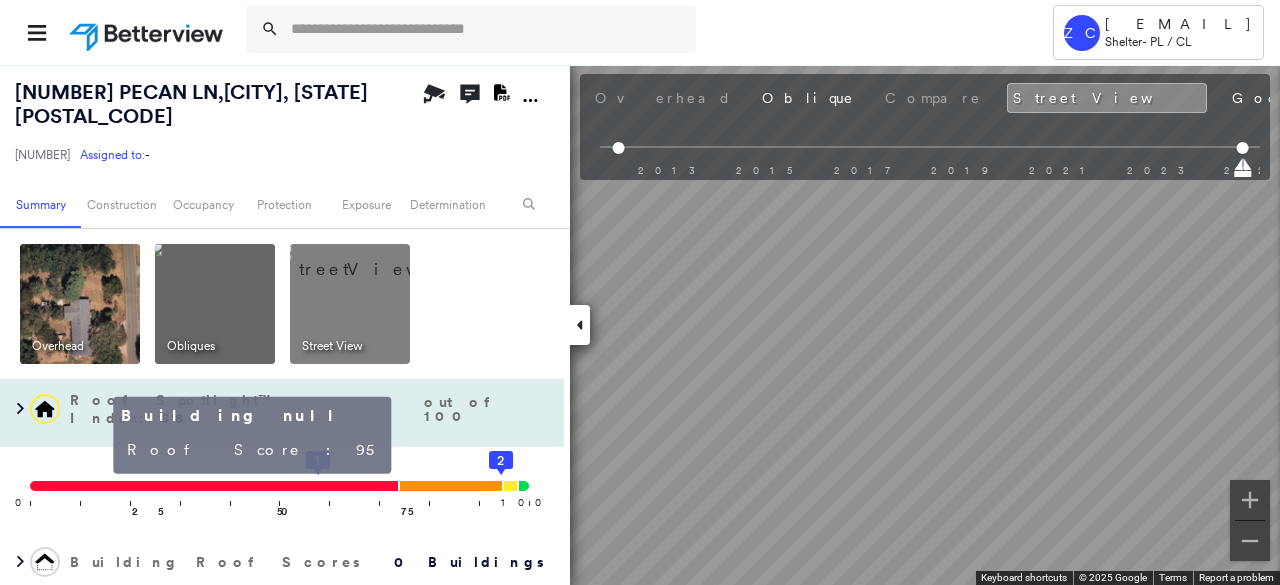click 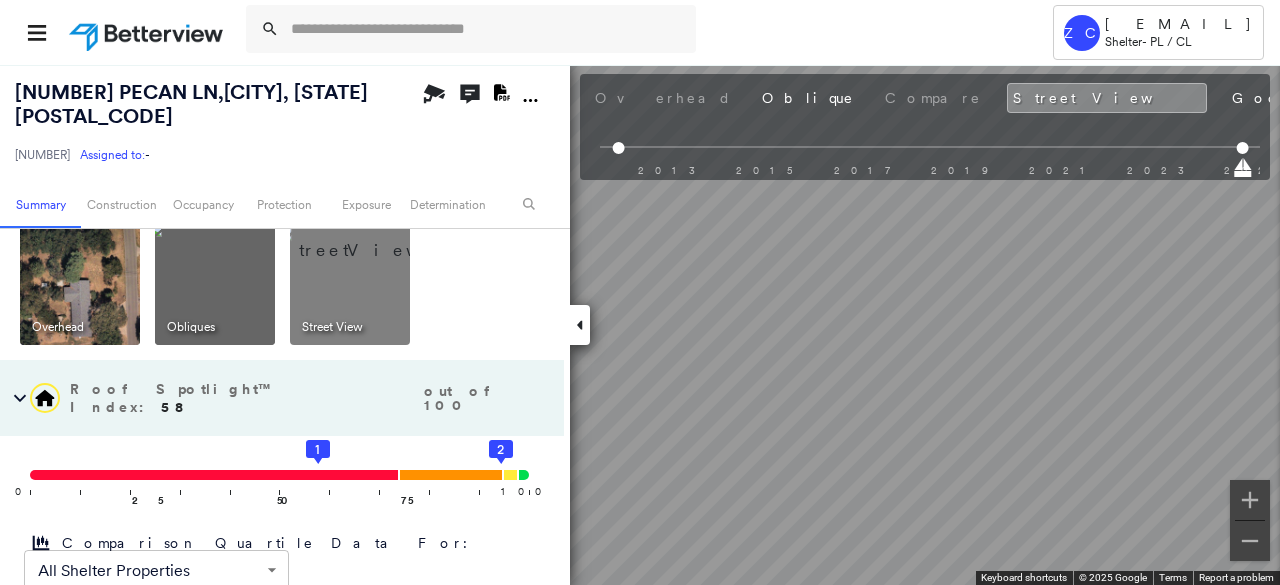 scroll, scrollTop: 0, scrollLeft: 0, axis: both 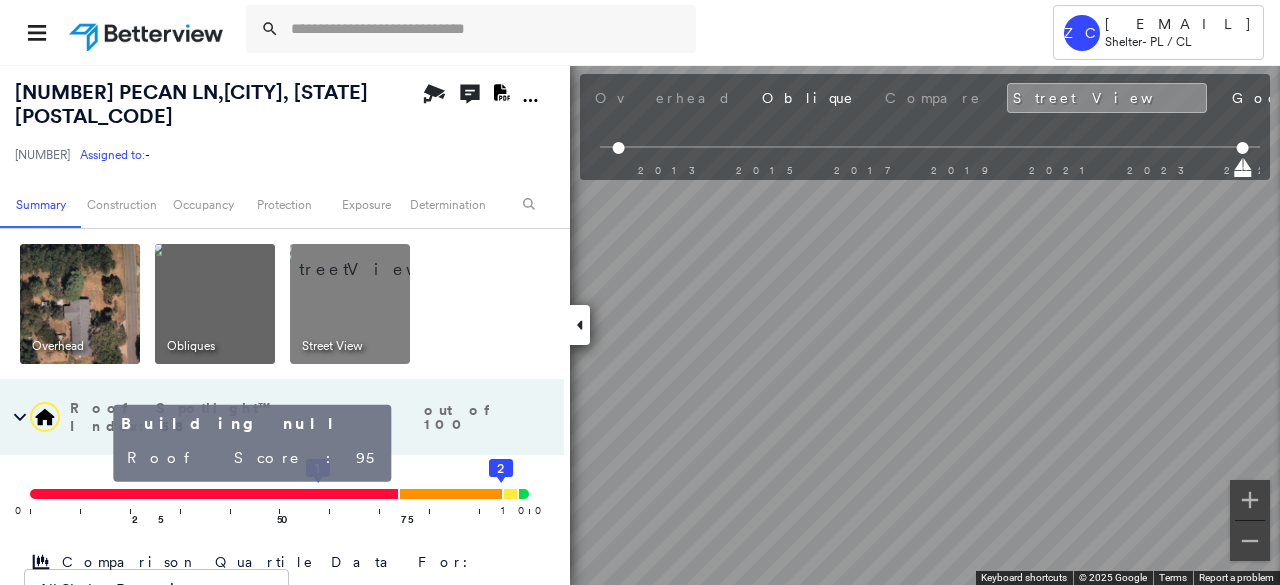 click 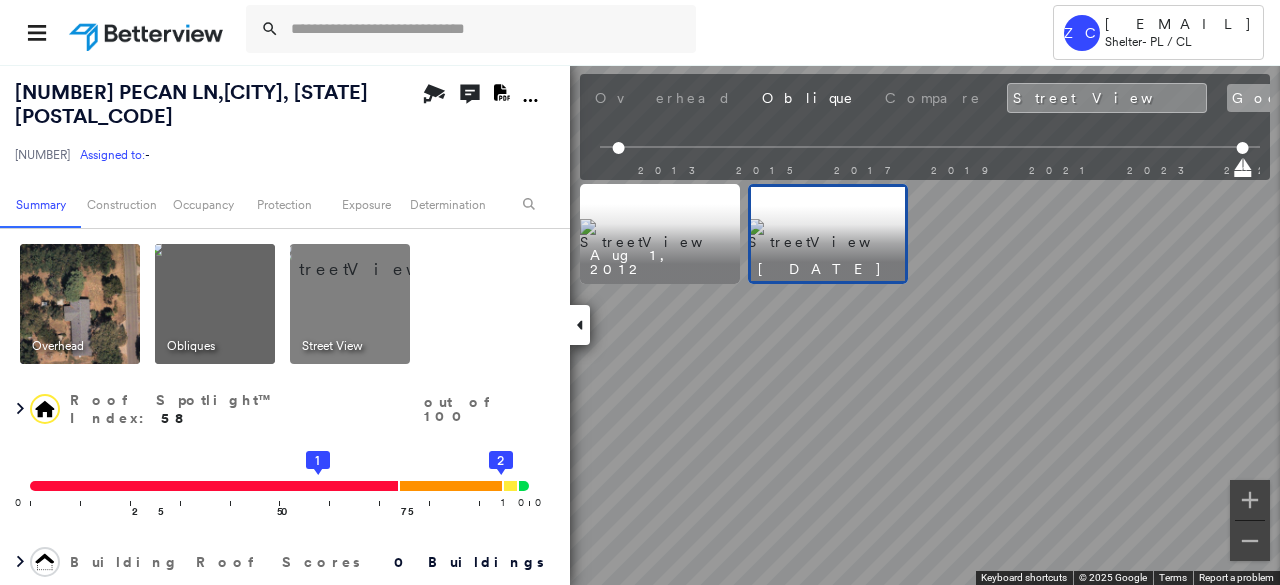 click on "Google" at bounding box center [1273, 98] 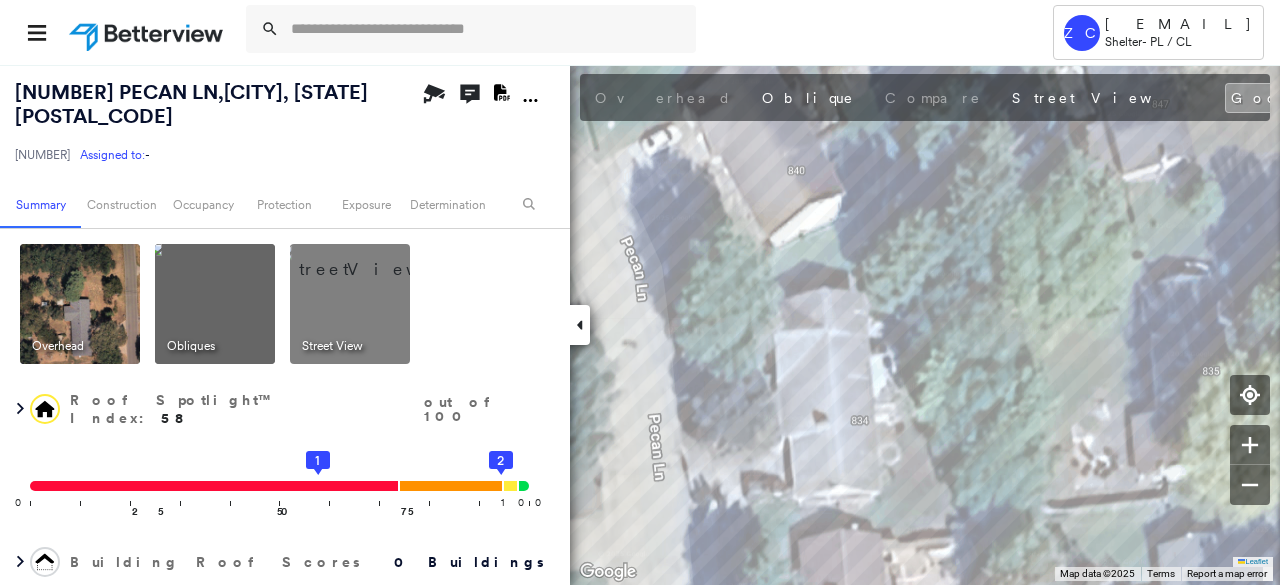 click at bounding box center [80, 304] 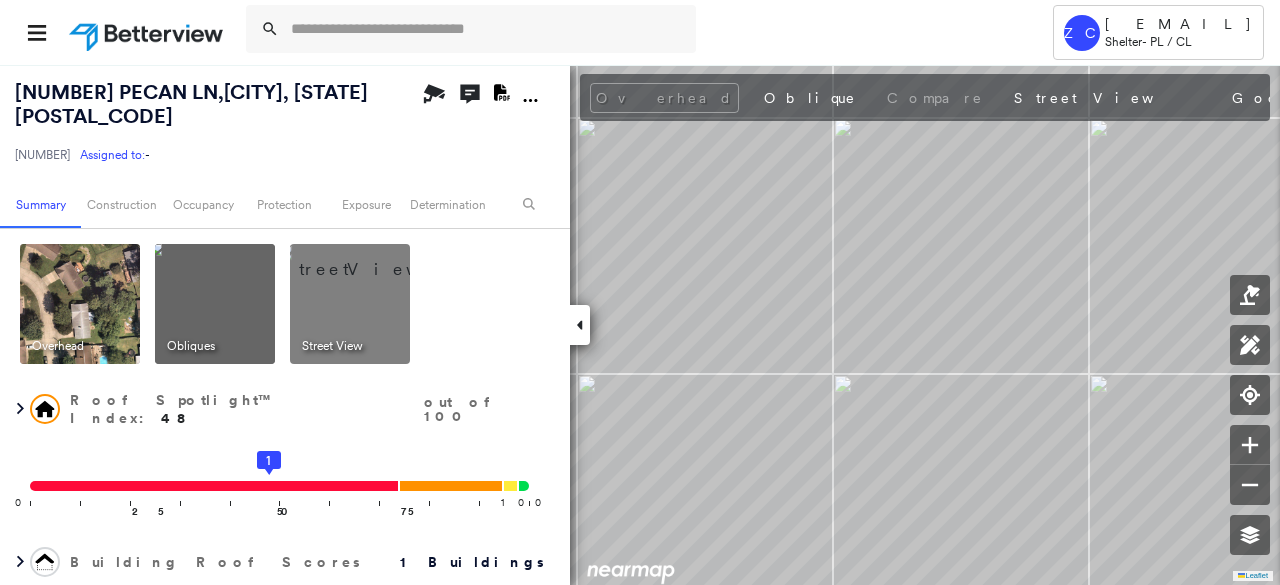 click at bounding box center (215, 304) 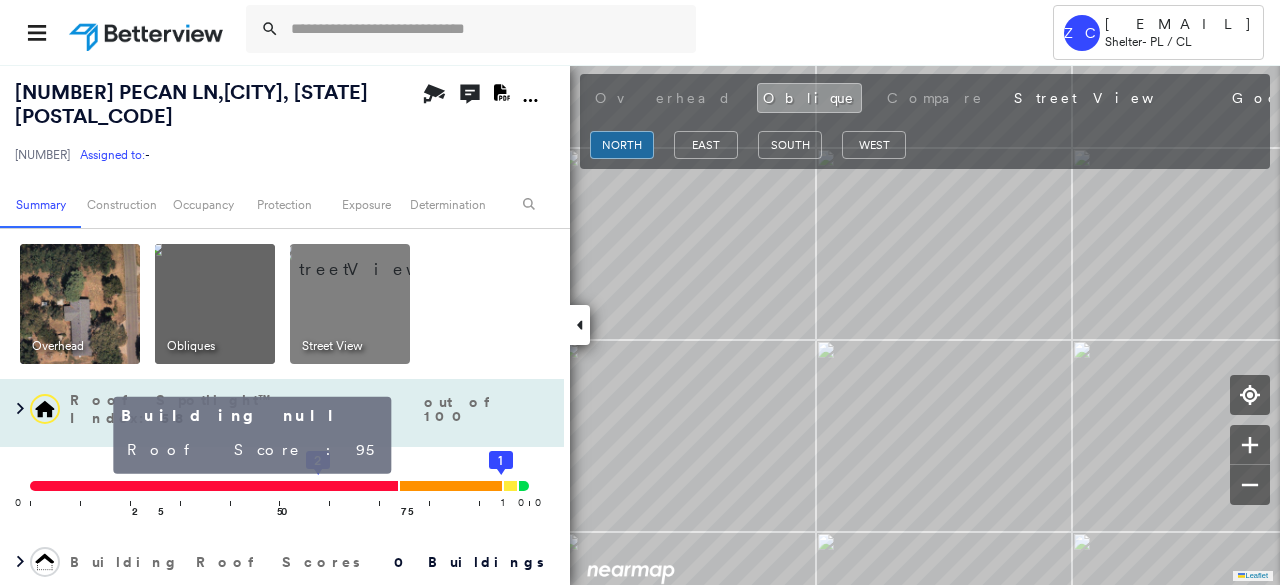 click 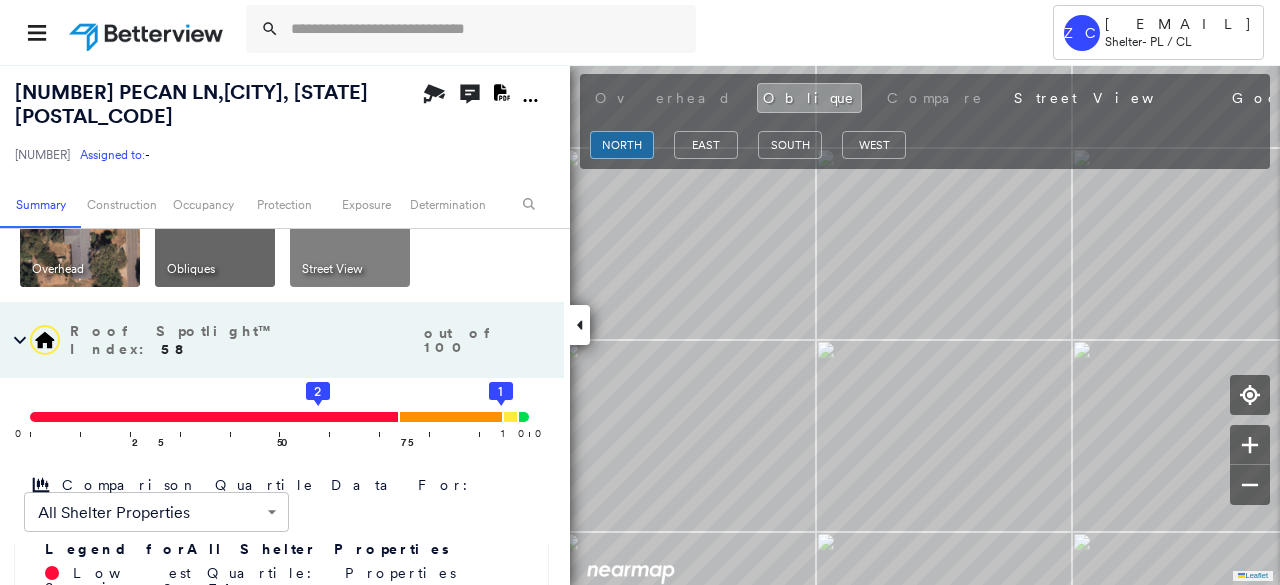 scroll, scrollTop: 100, scrollLeft: 0, axis: vertical 